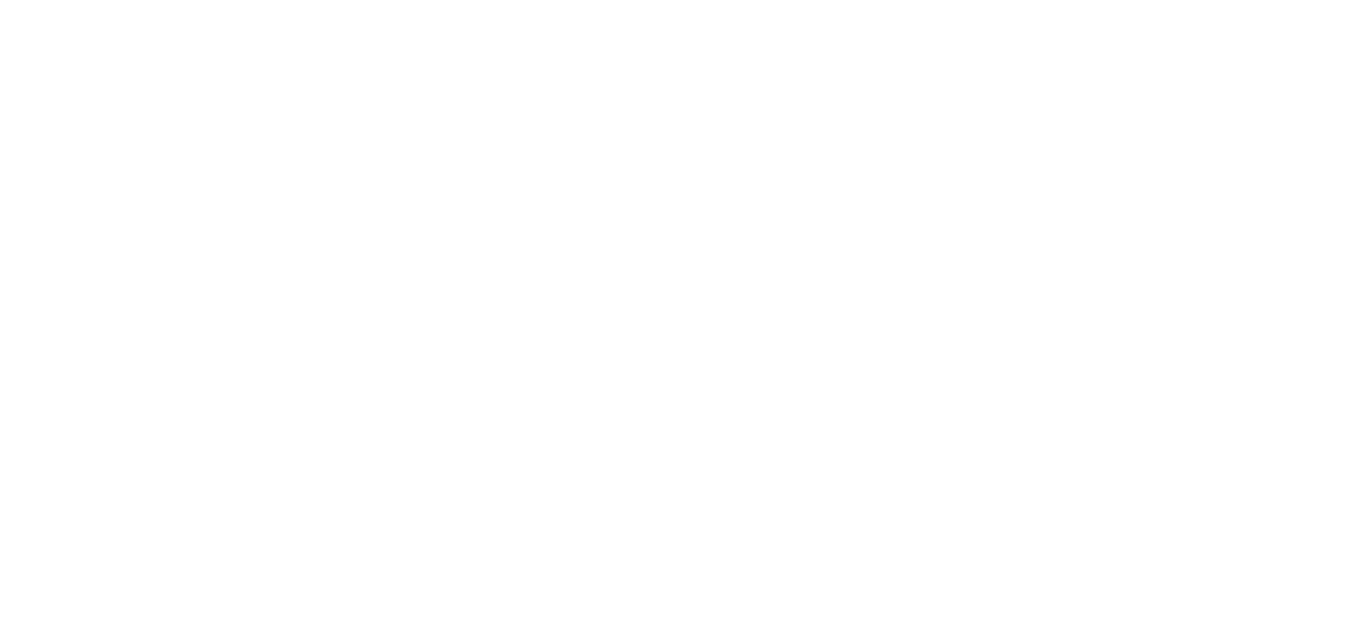 scroll, scrollTop: 0, scrollLeft: 0, axis: both 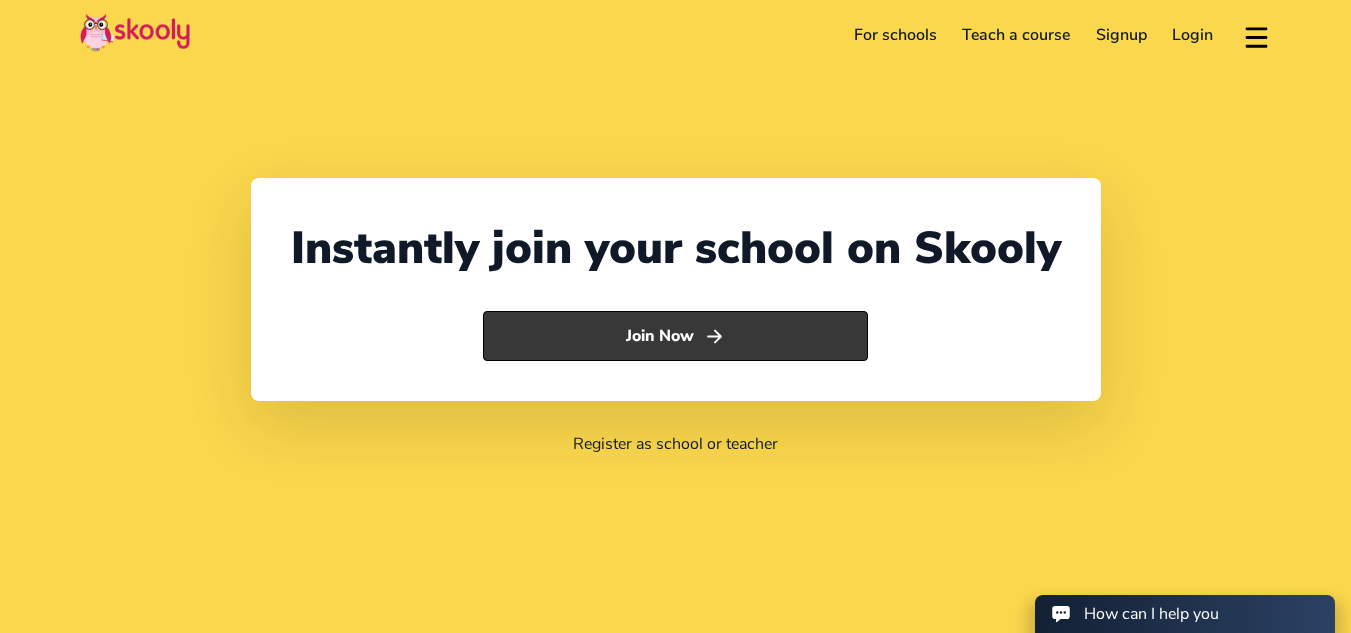 click on "Join Now" 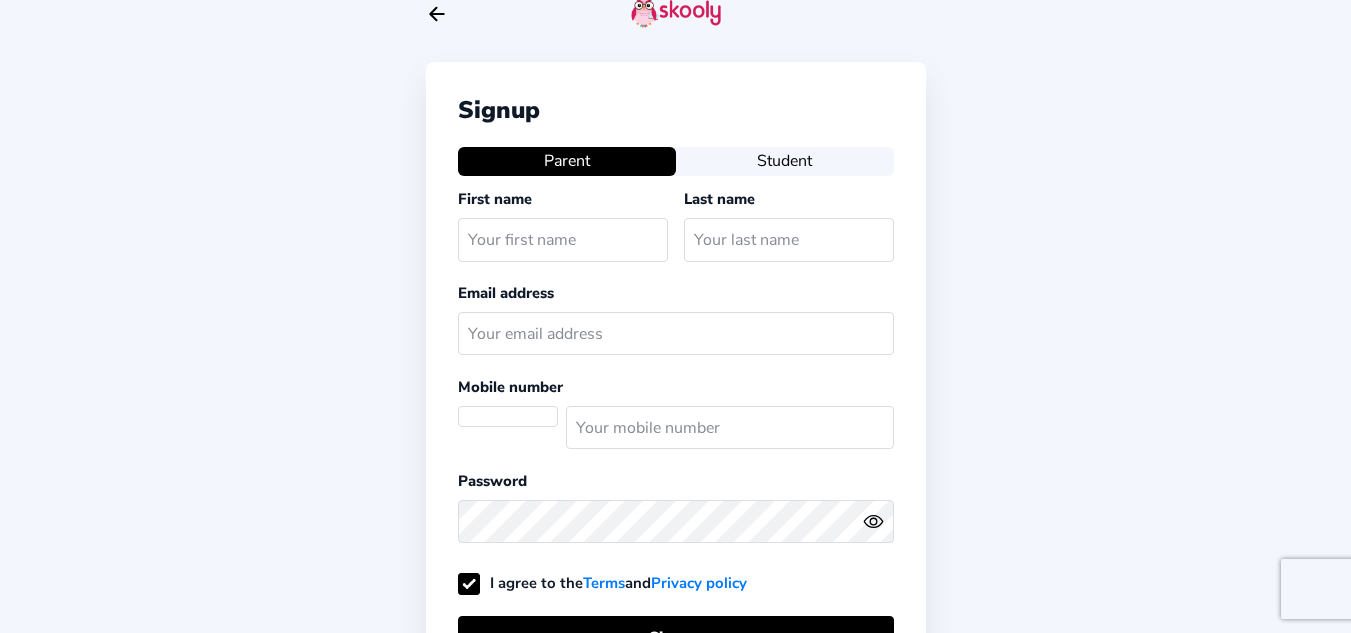 scroll, scrollTop: 0, scrollLeft: 0, axis: both 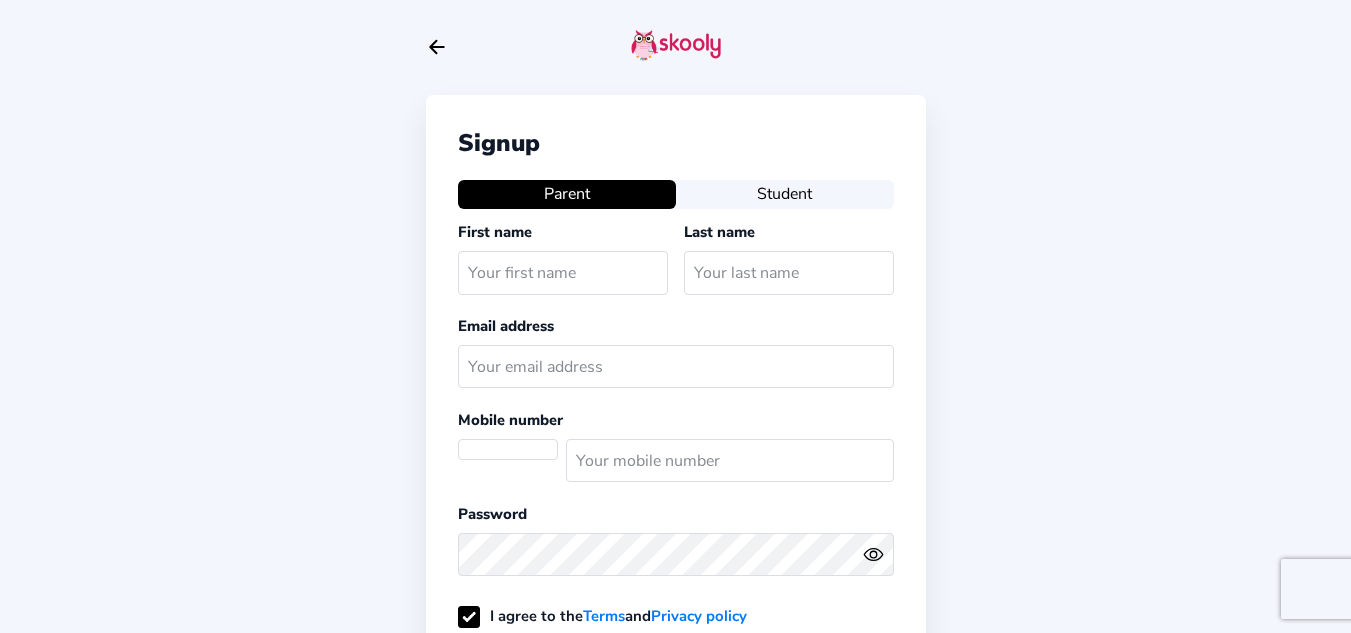 select on "ZA" 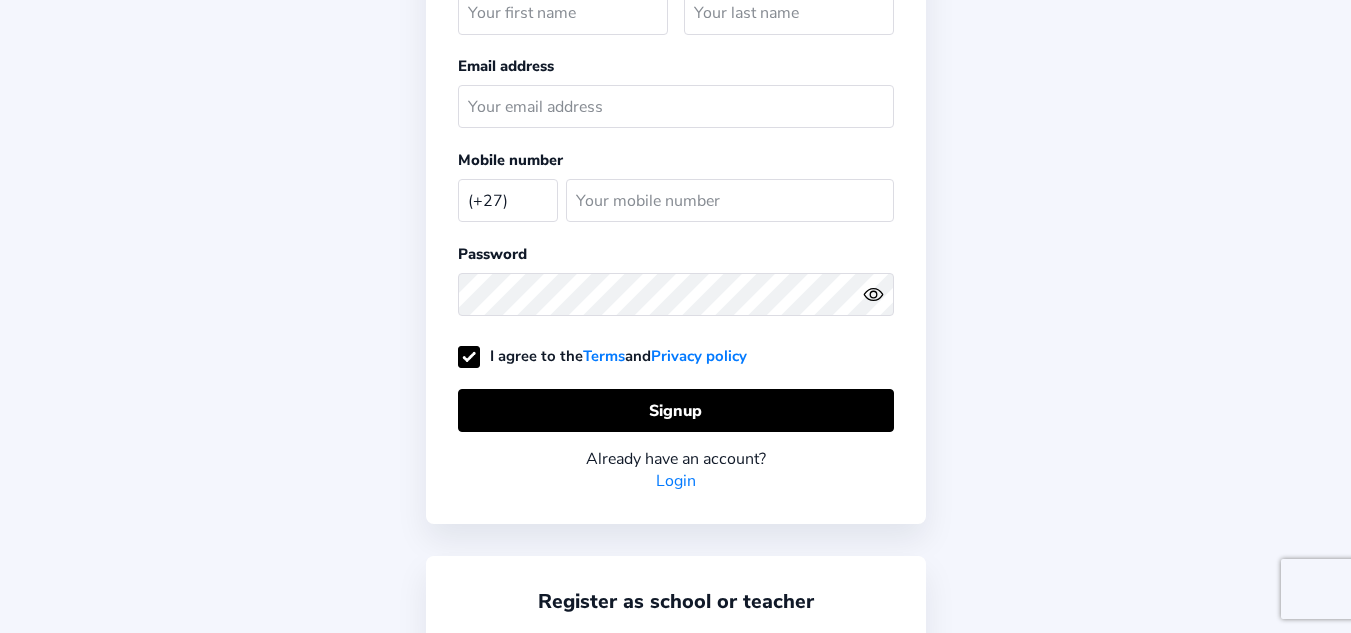 scroll, scrollTop: 326, scrollLeft: 0, axis: vertical 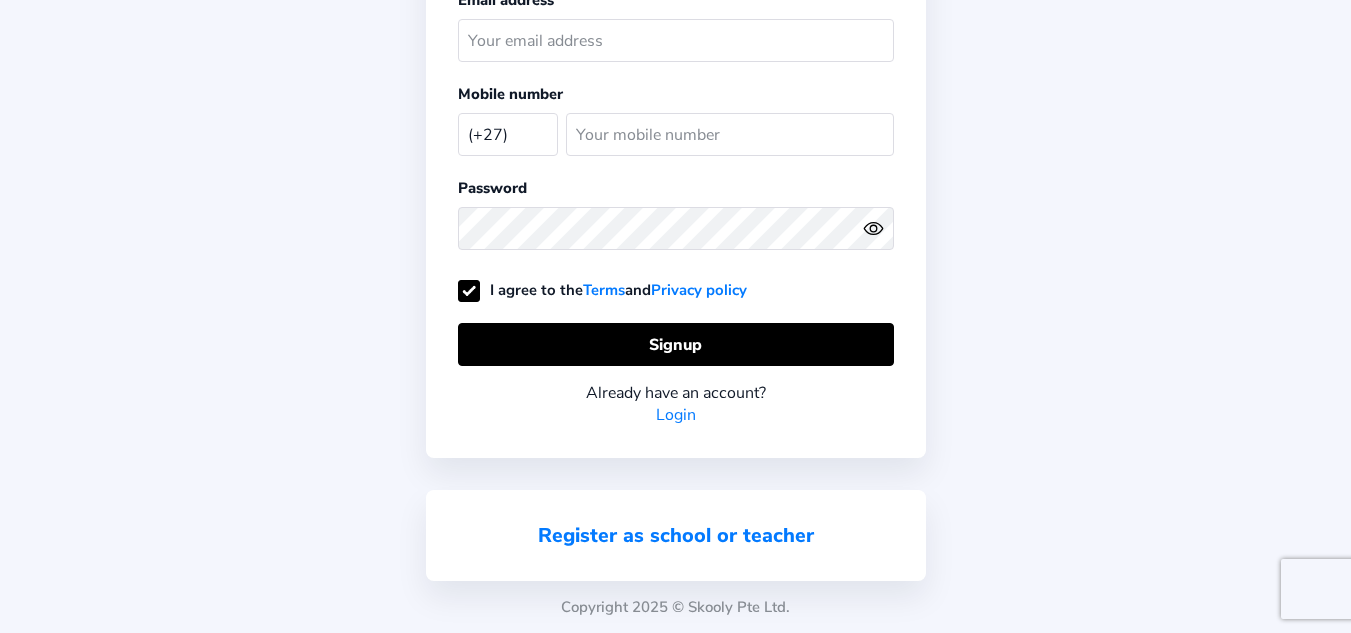 click on "Register as school or teacher" 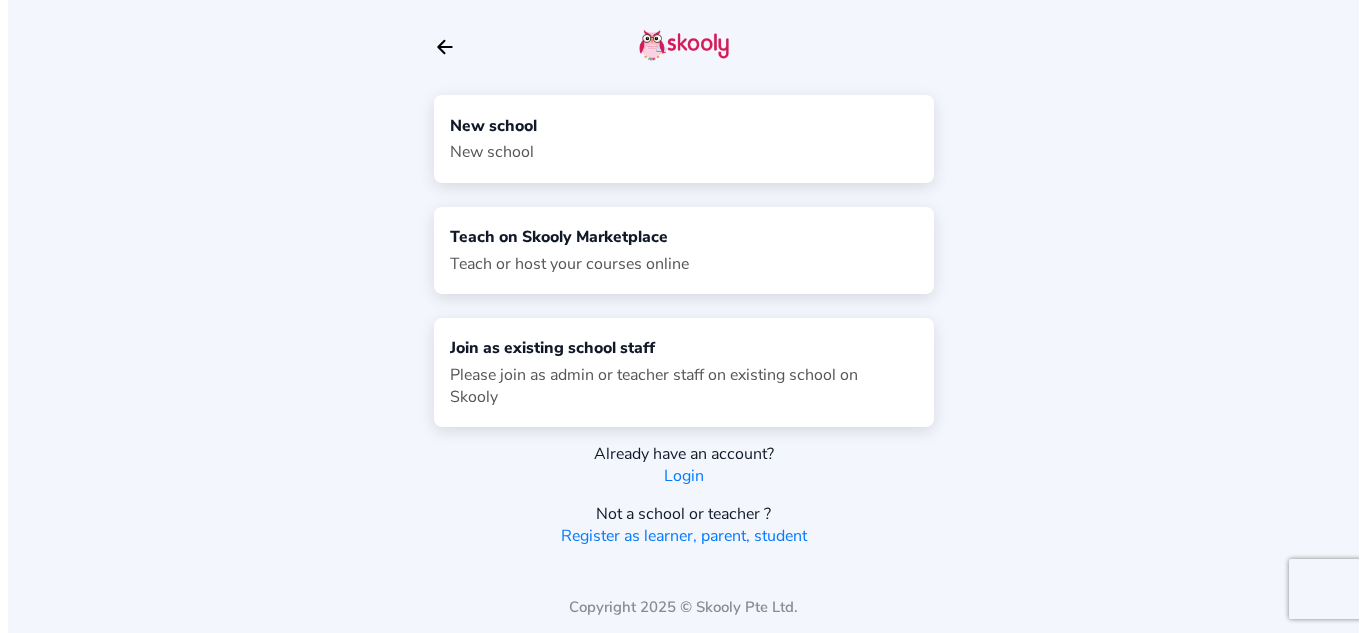 scroll, scrollTop: 0, scrollLeft: 0, axis: both 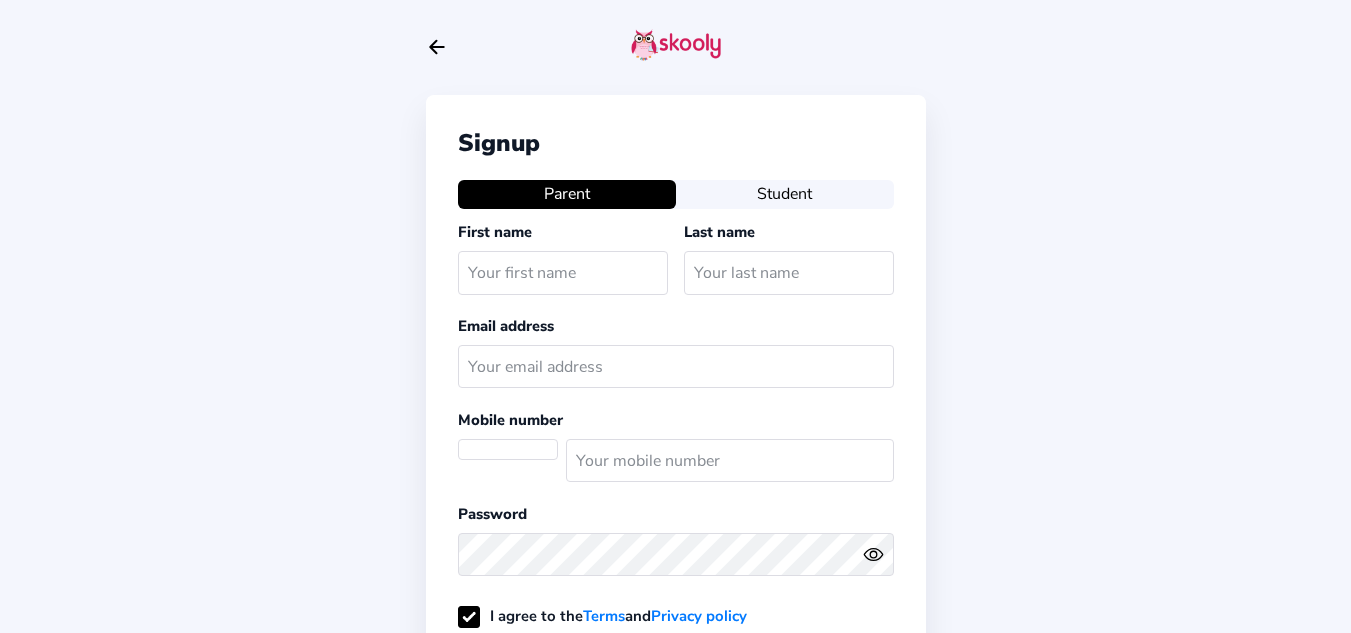 select on "ZA" 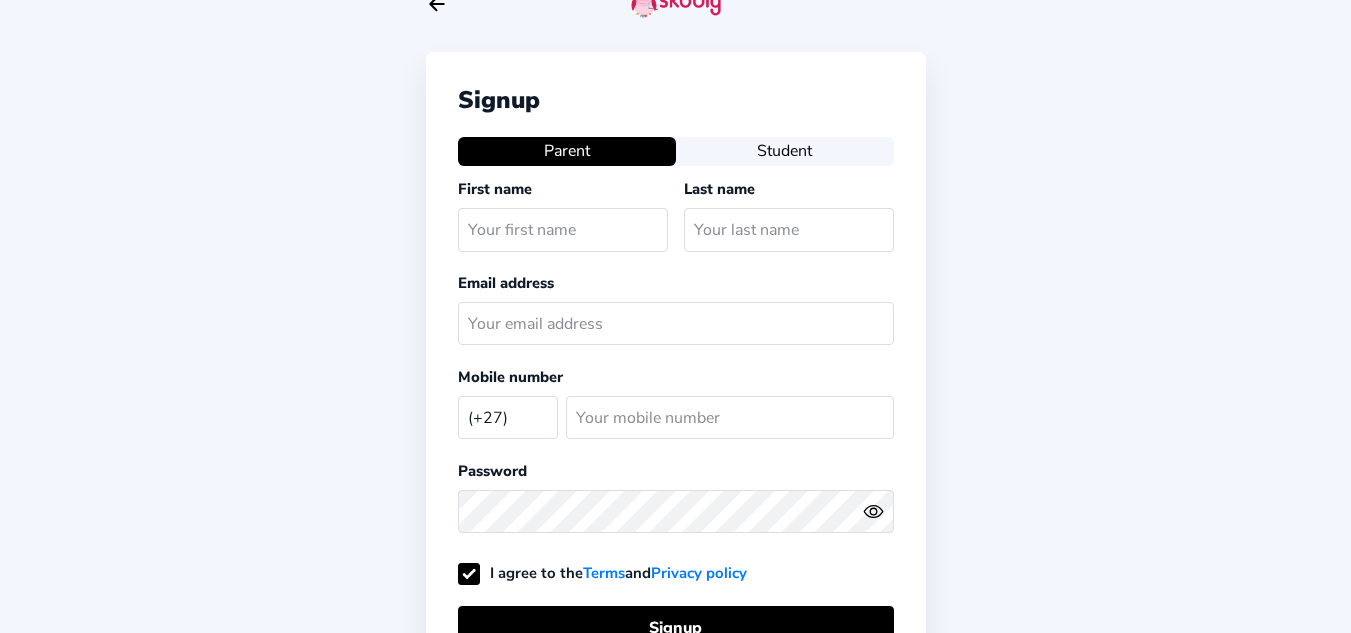 scroll, scrollTop: 0, scrollLeft: 0, axis: both 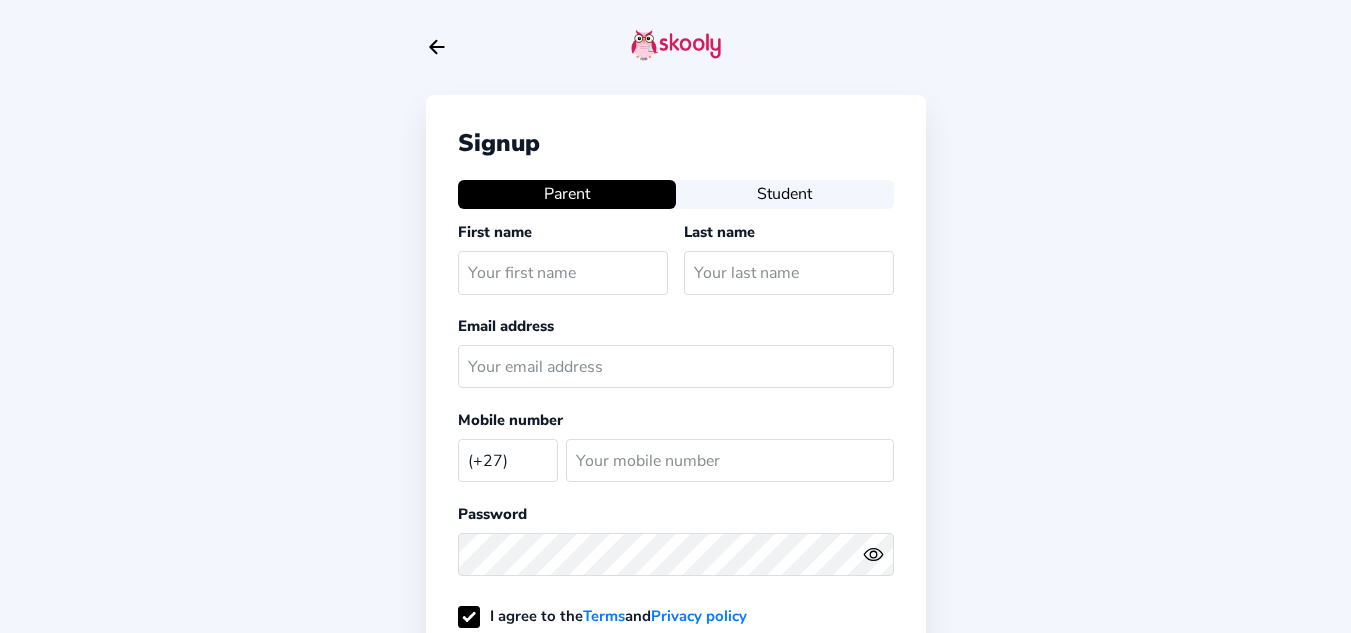 click on "Arrow Back" 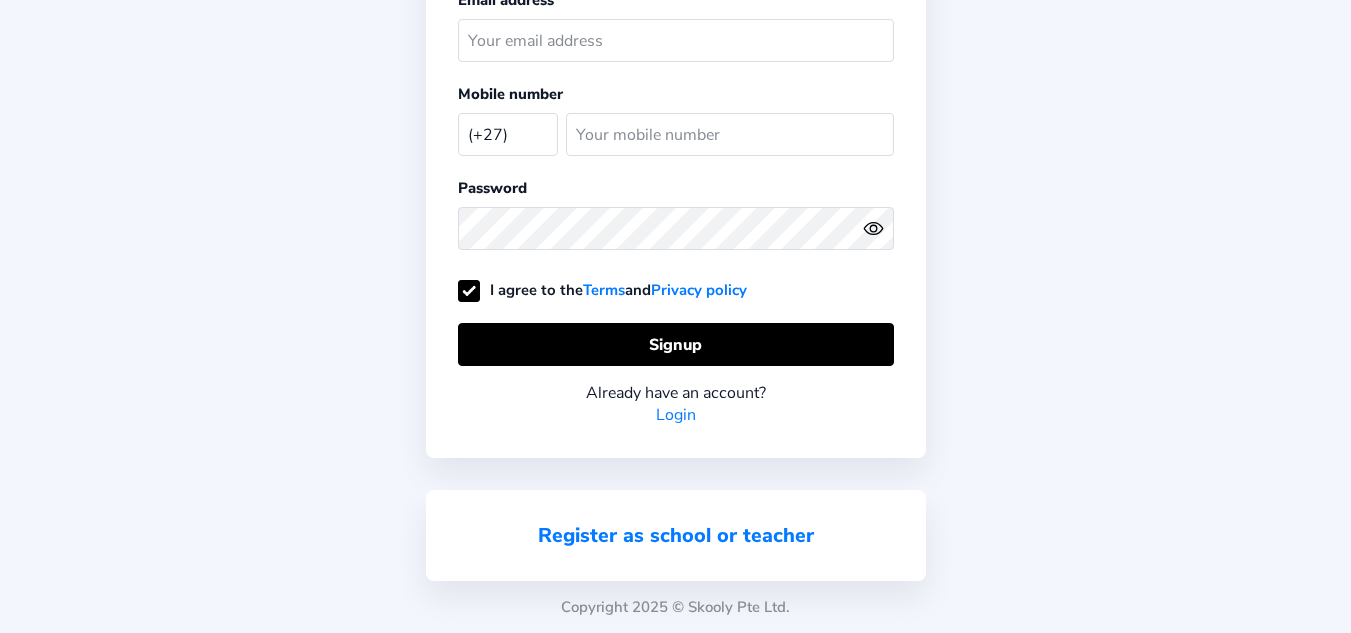 click on "Register as school or teacher" 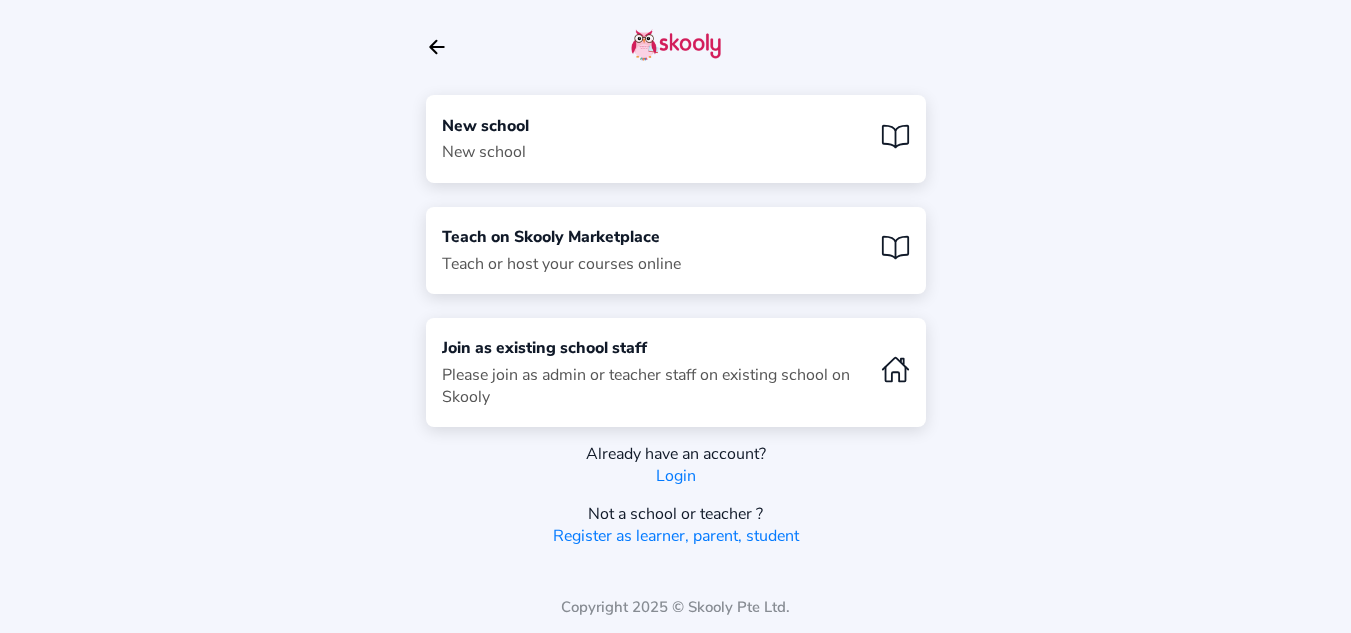 scroll, scrollTop: 0, scrollLeft: 0, axis: both 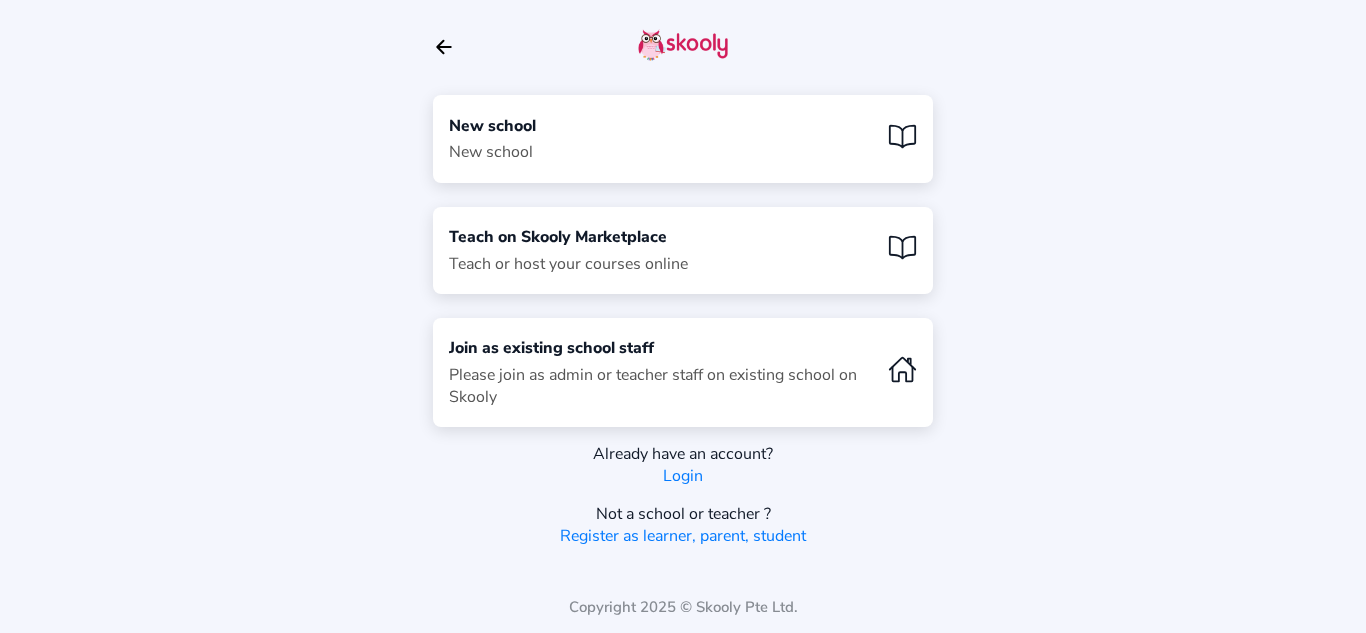 click on "New school  New school" 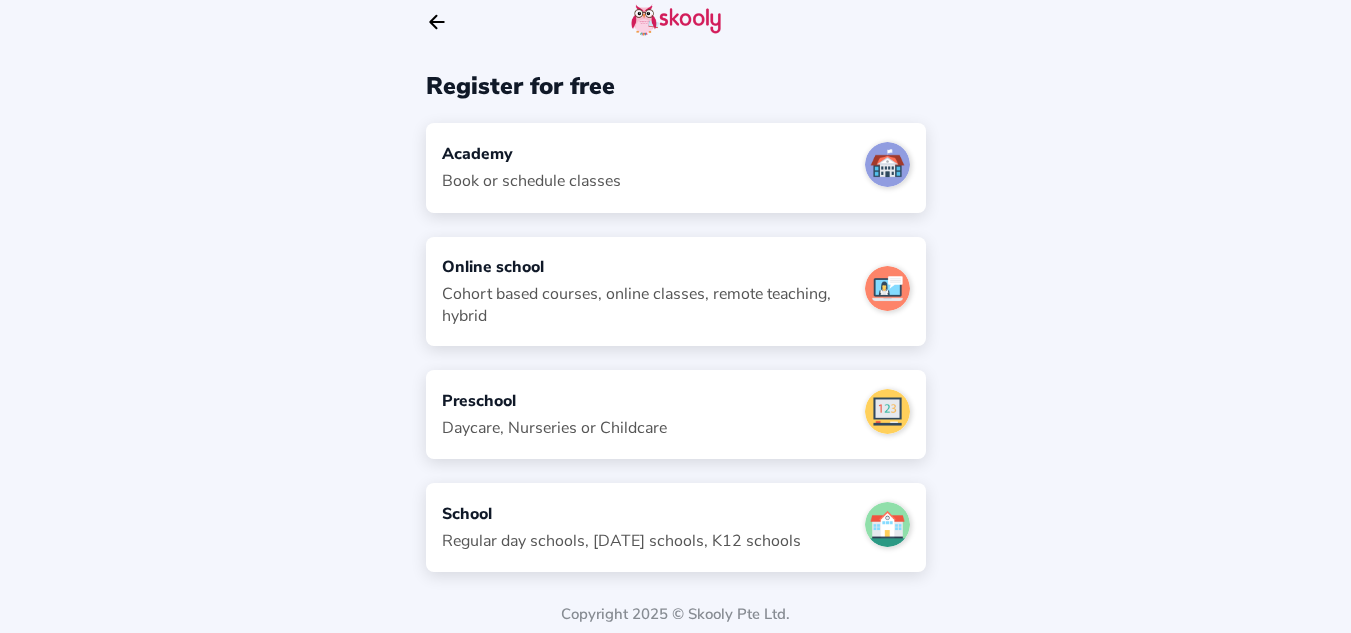 scroll, scrollTop: 32, scrollLeft: 0, axis: vertical 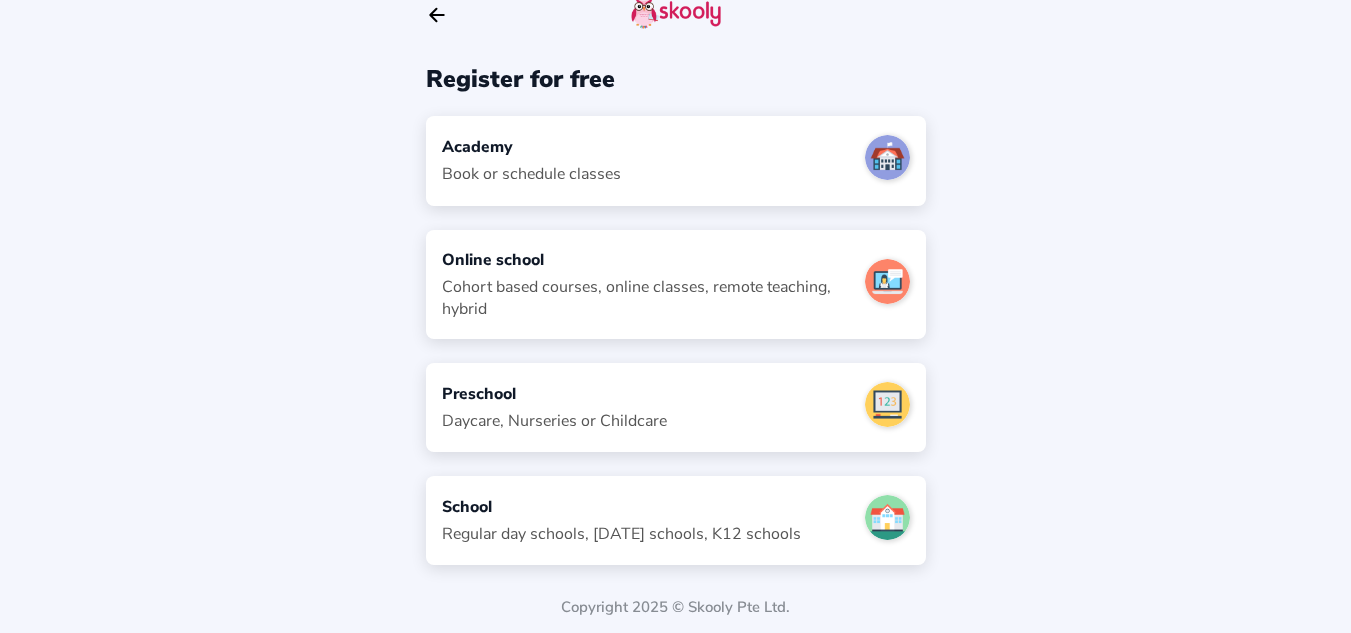 click on "Preschool" 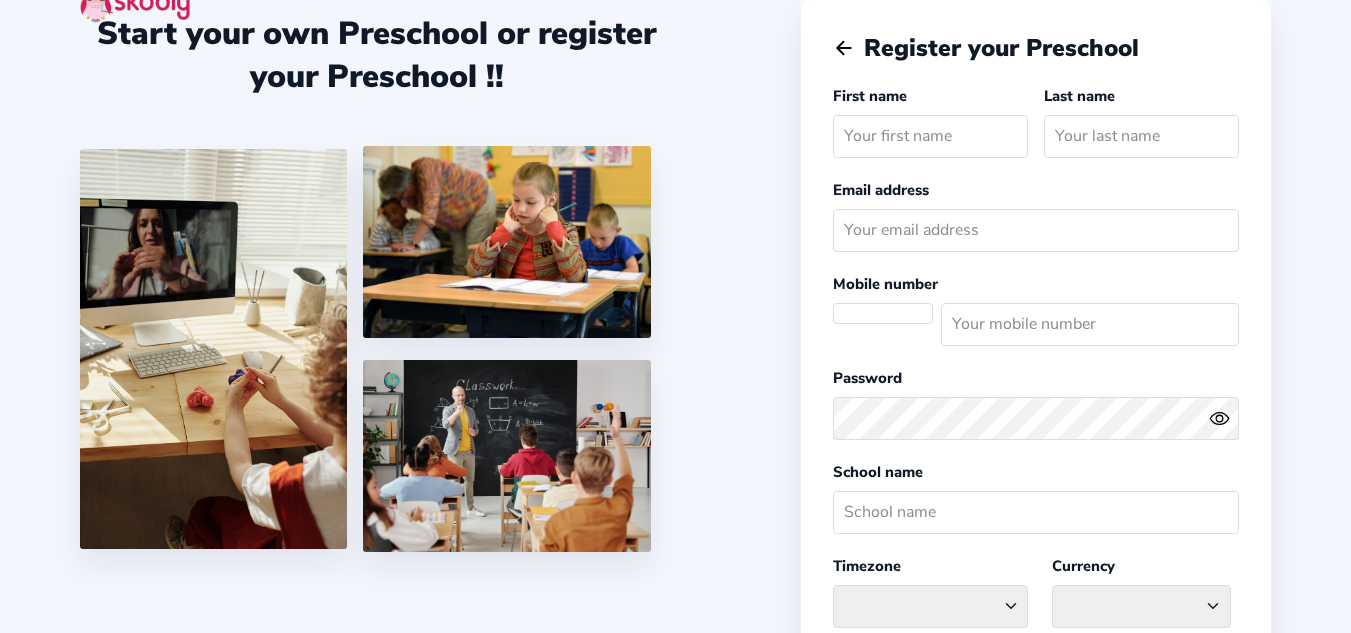 click 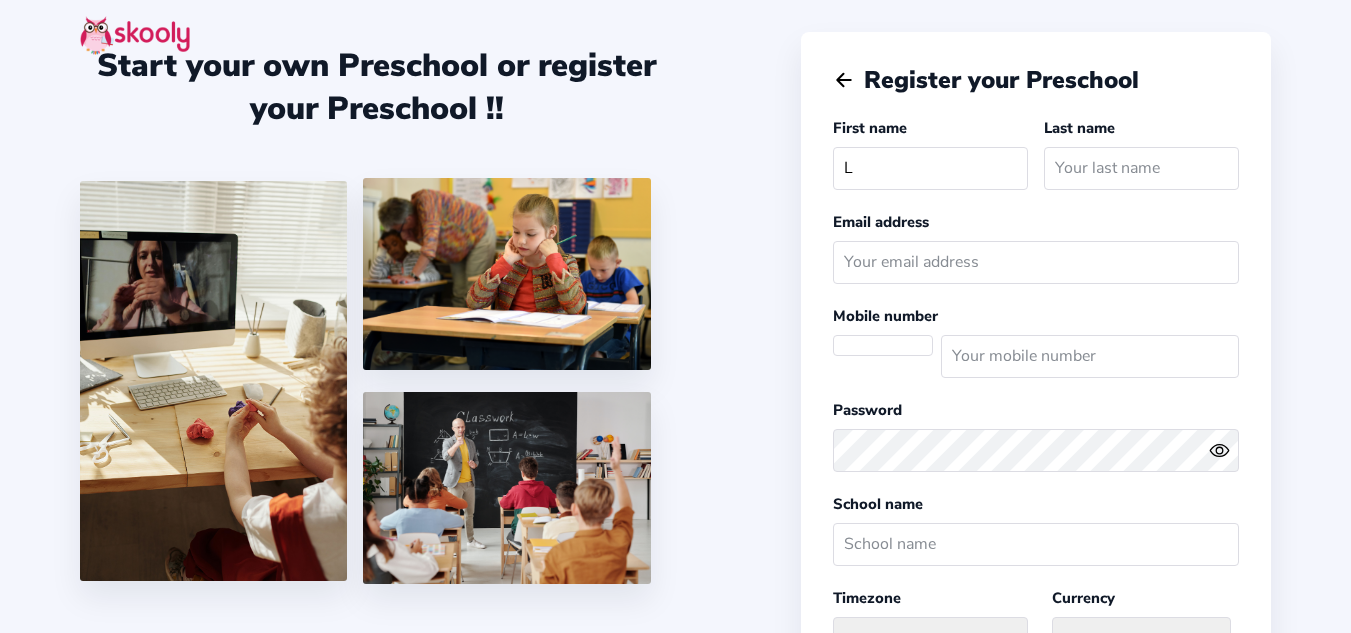 scroll, scrollTop: 32, scrollLeft: 0, axis: vertical 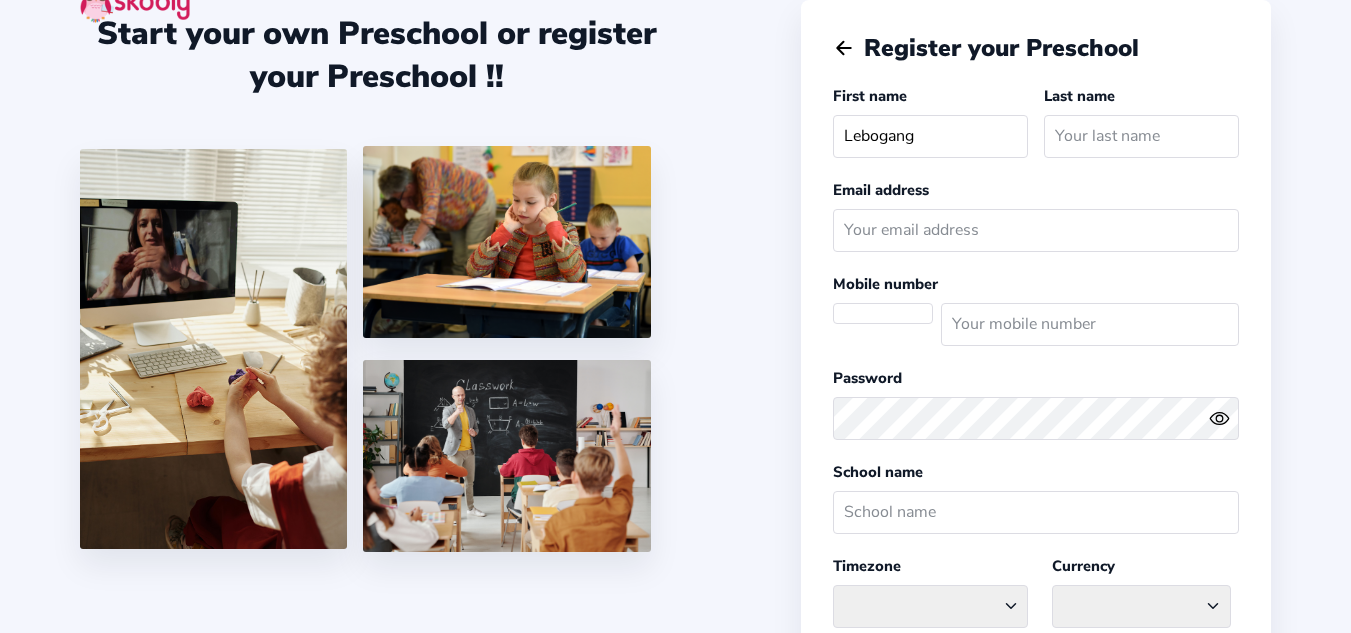 type on "Lebogang" 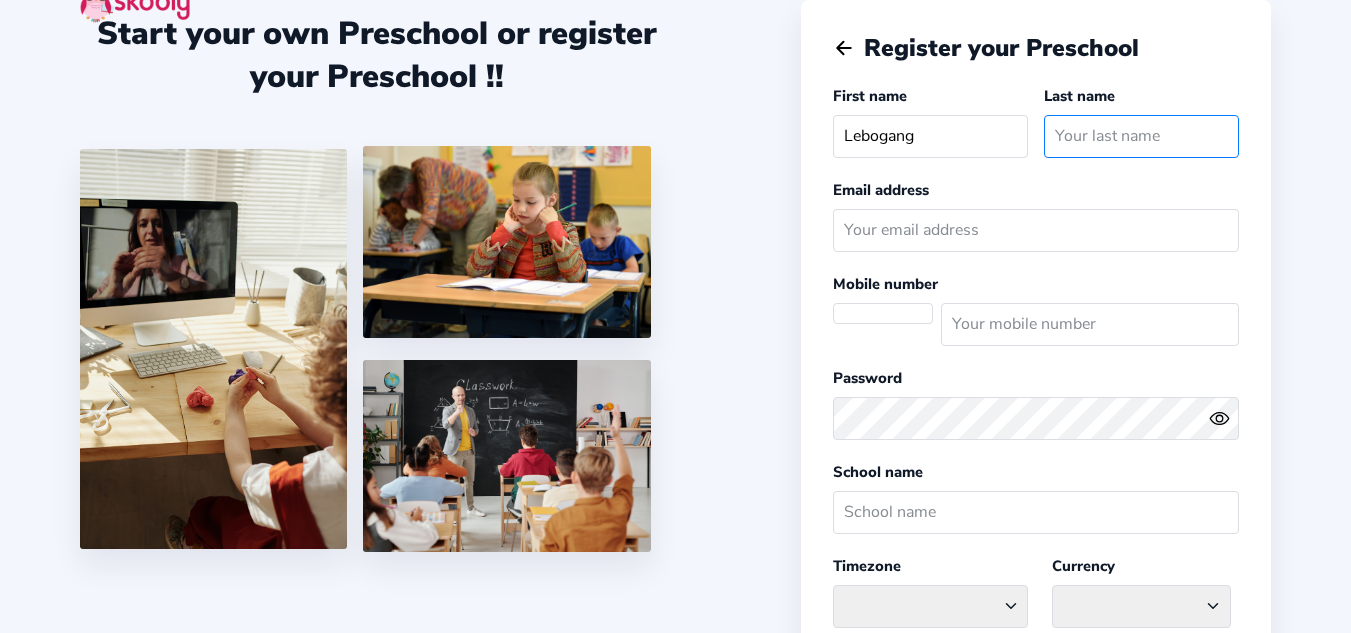 click 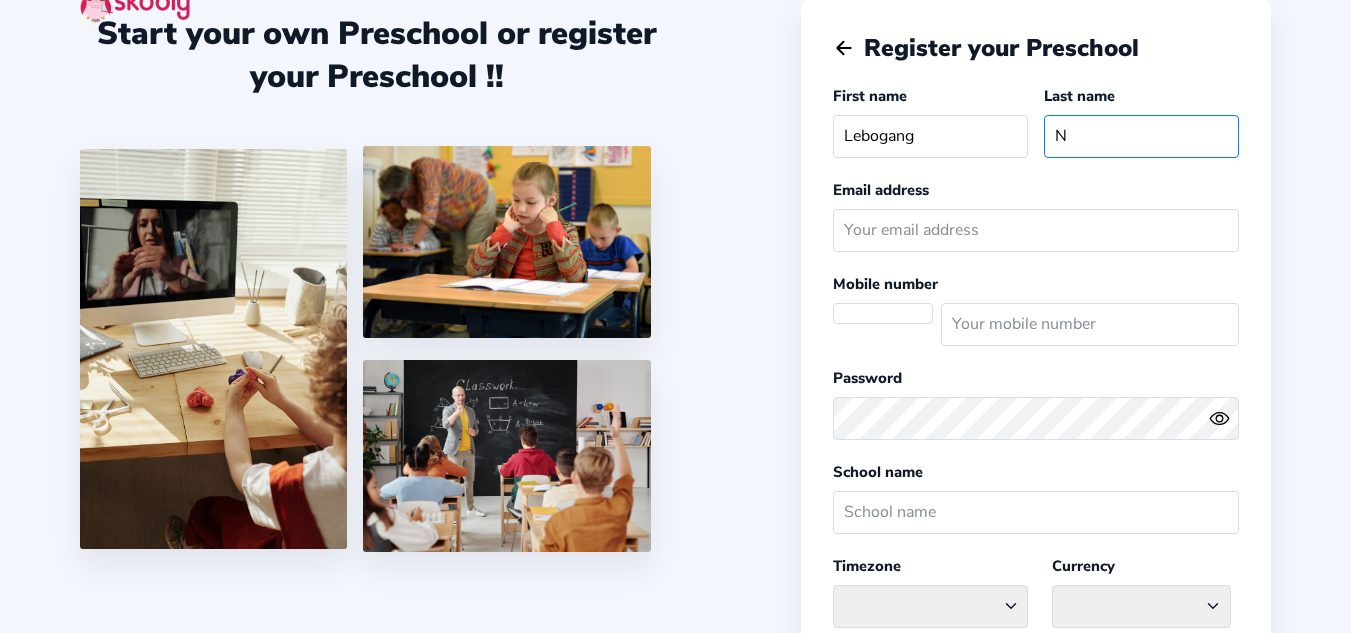 select 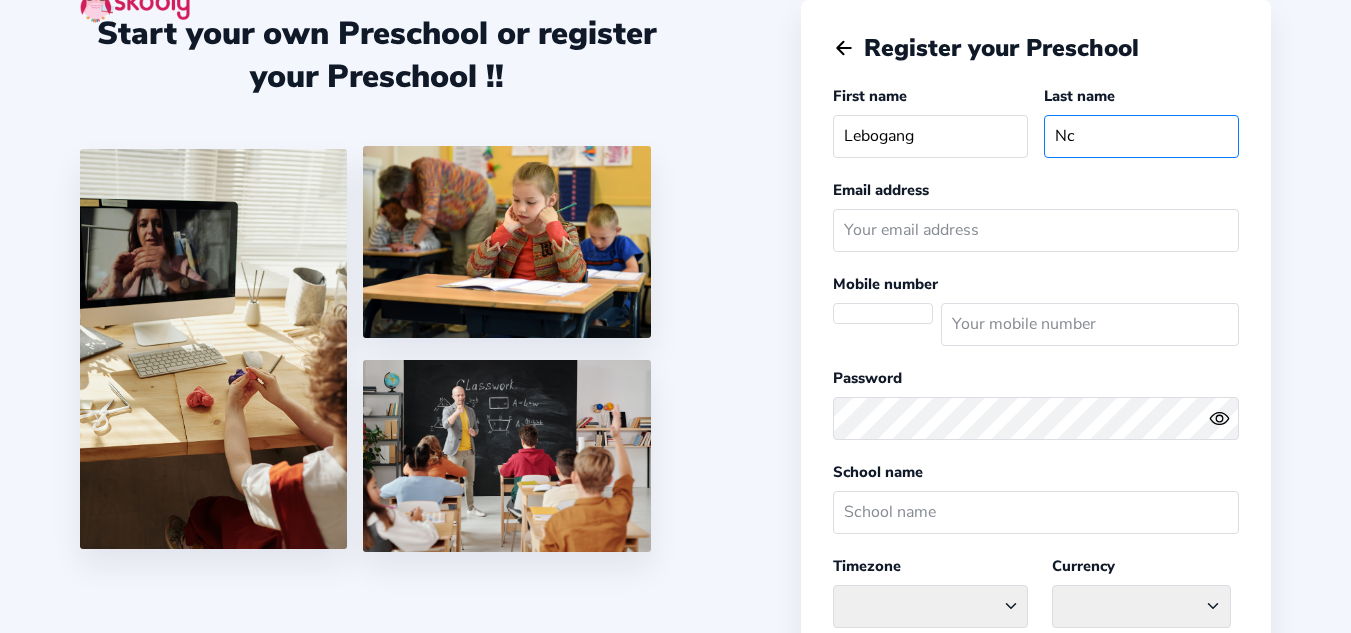 type on "Ncj" 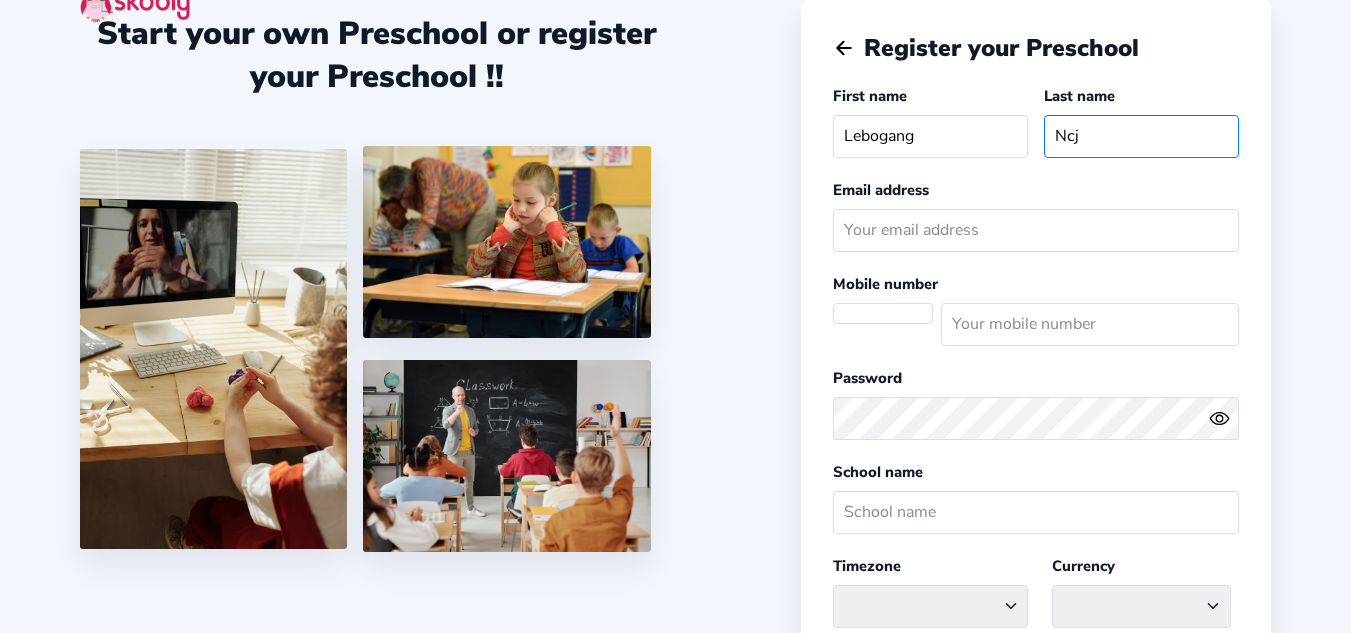 select on "Africa/Johannesburg" 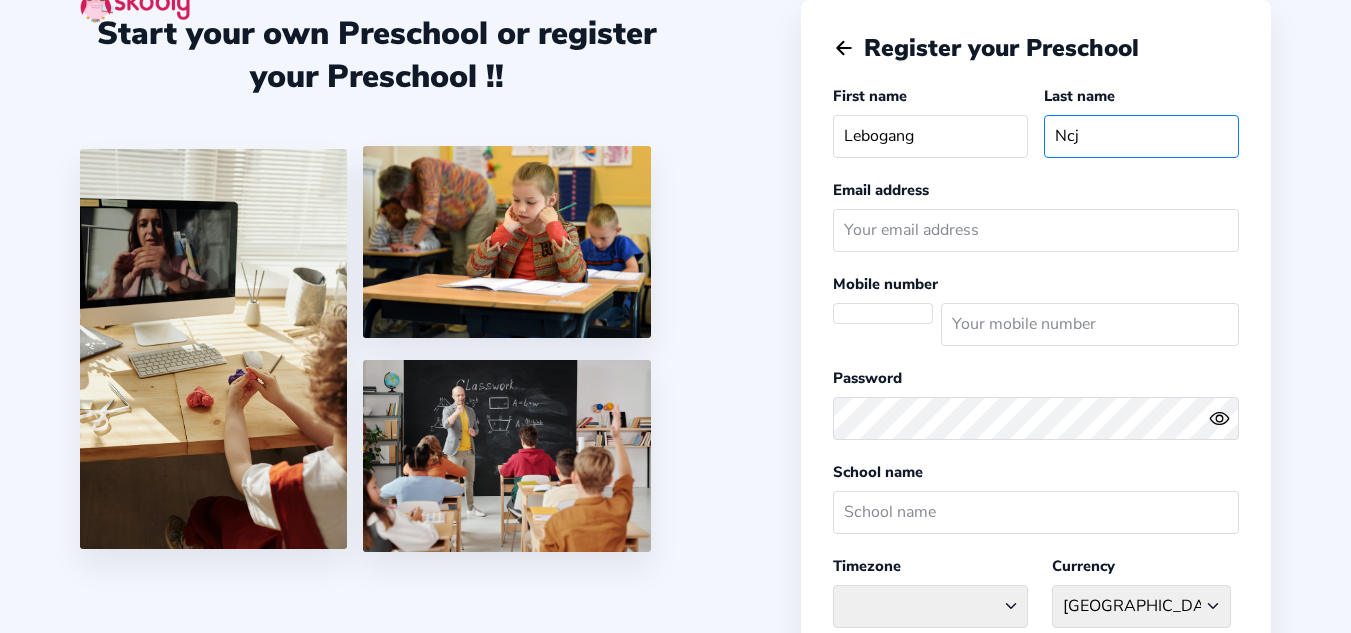 select on "ZA" 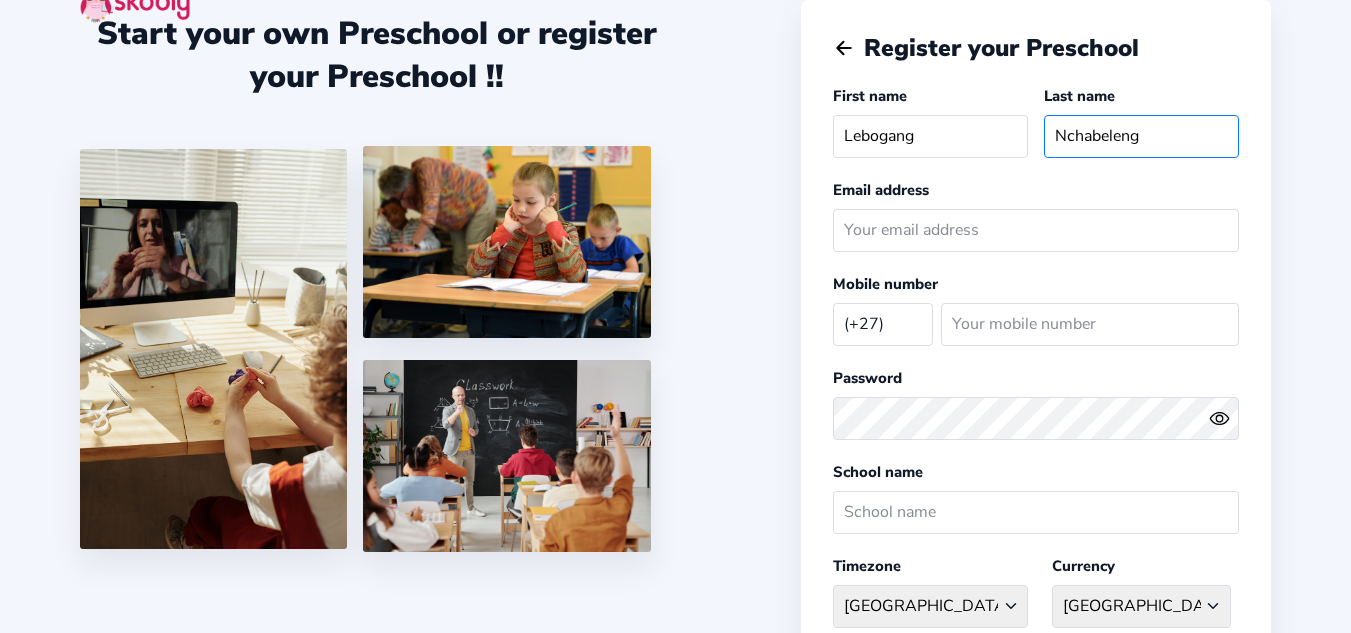 type on "Nchabeleng" 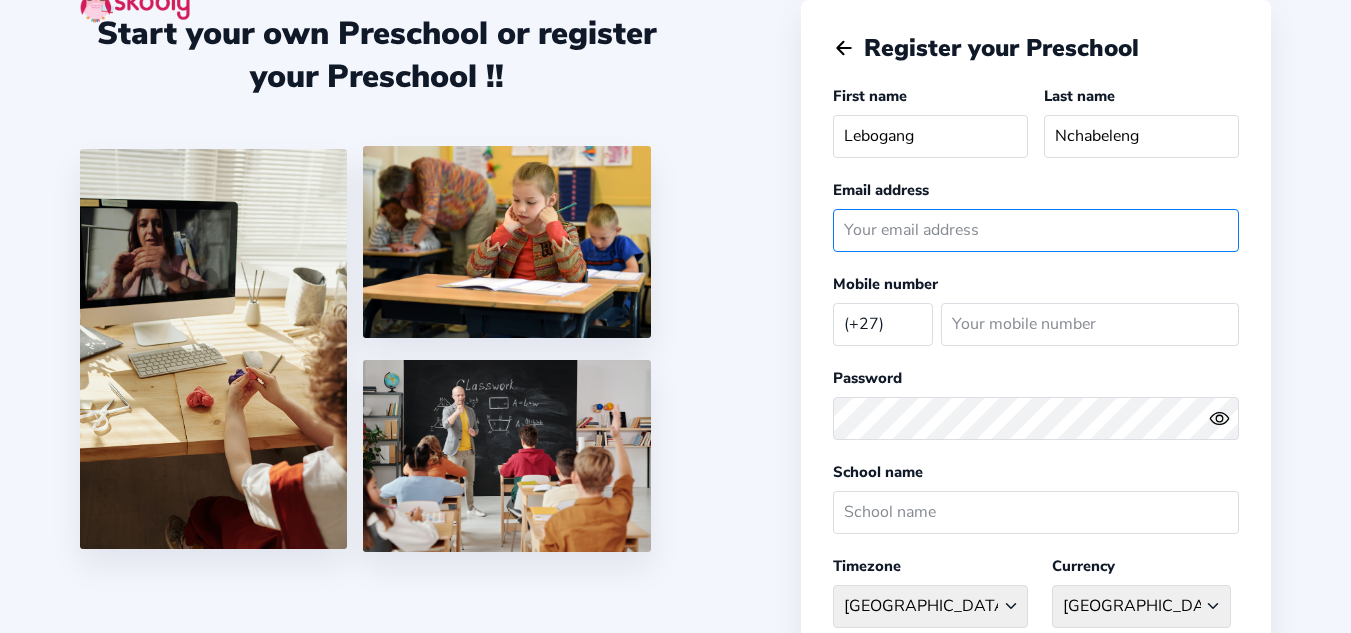 click 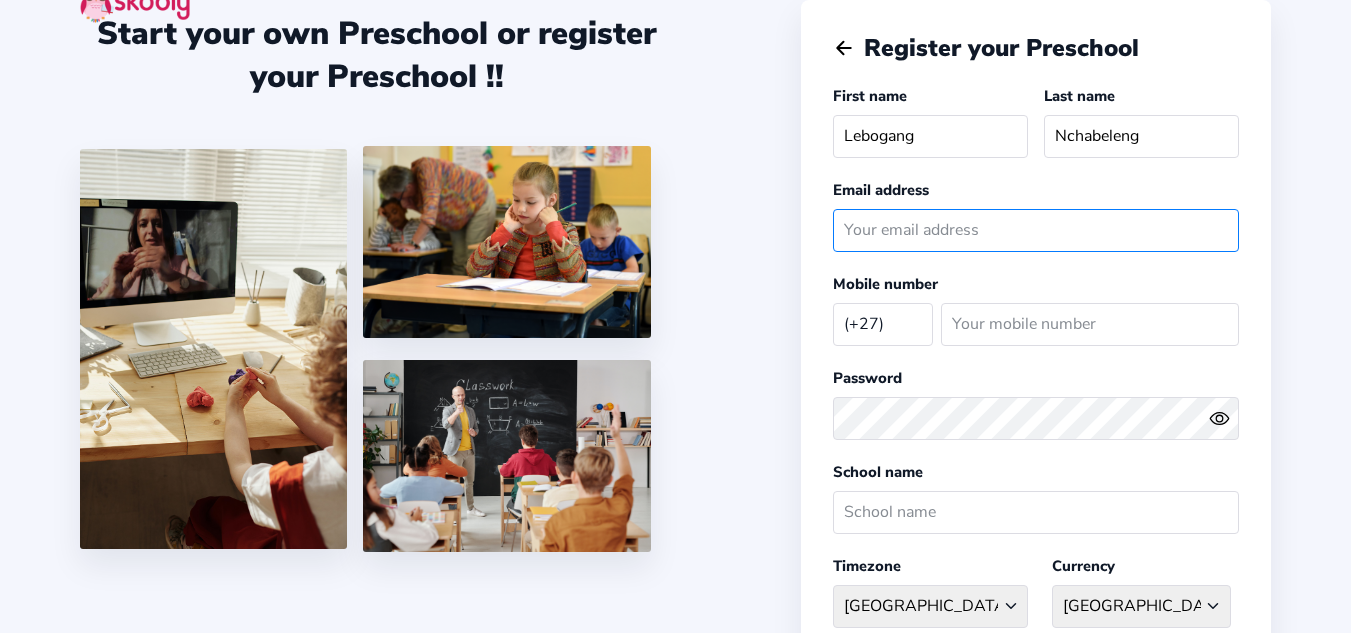 click 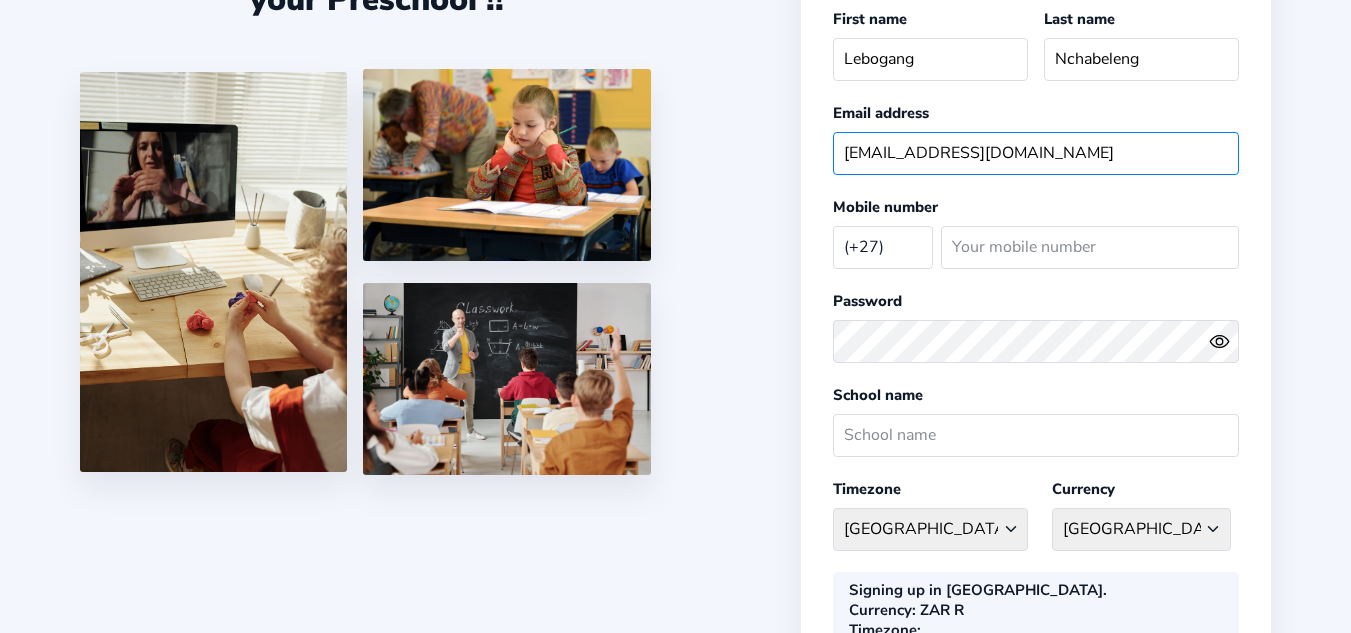 scroll, scrollTop: 232, scrollLeft: 0, axis: vertical 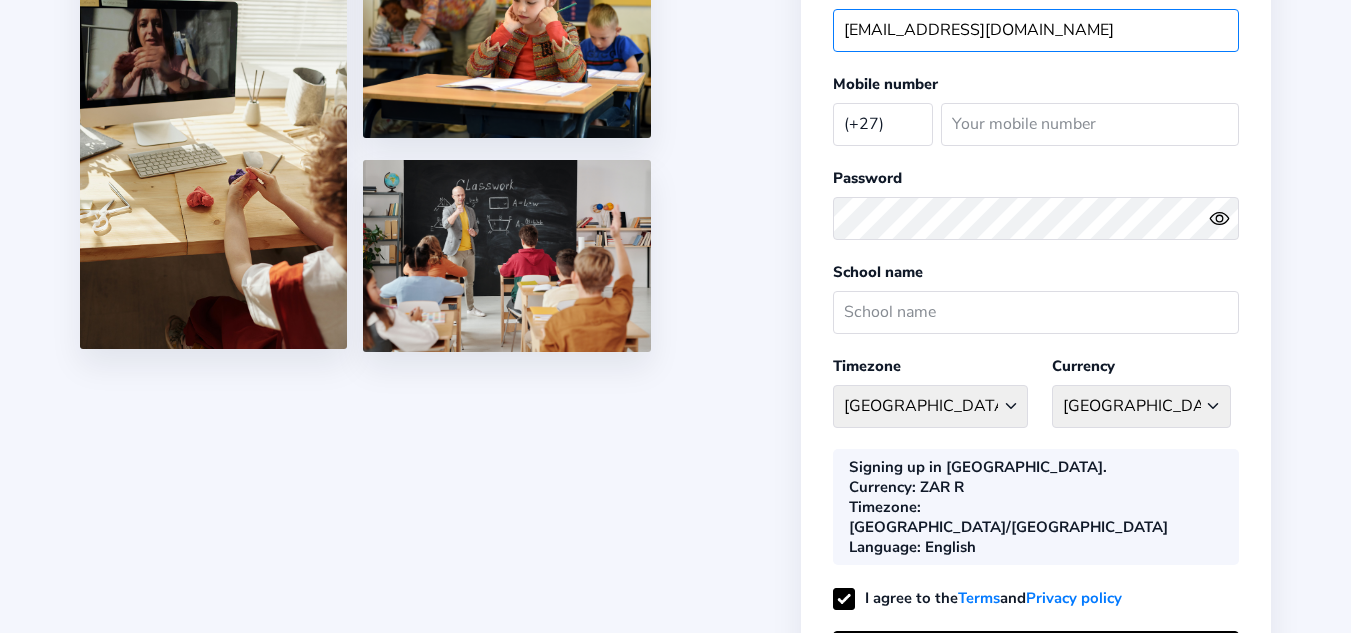 type on "lebogangnchabeleng.ewcdc@gmail.com" 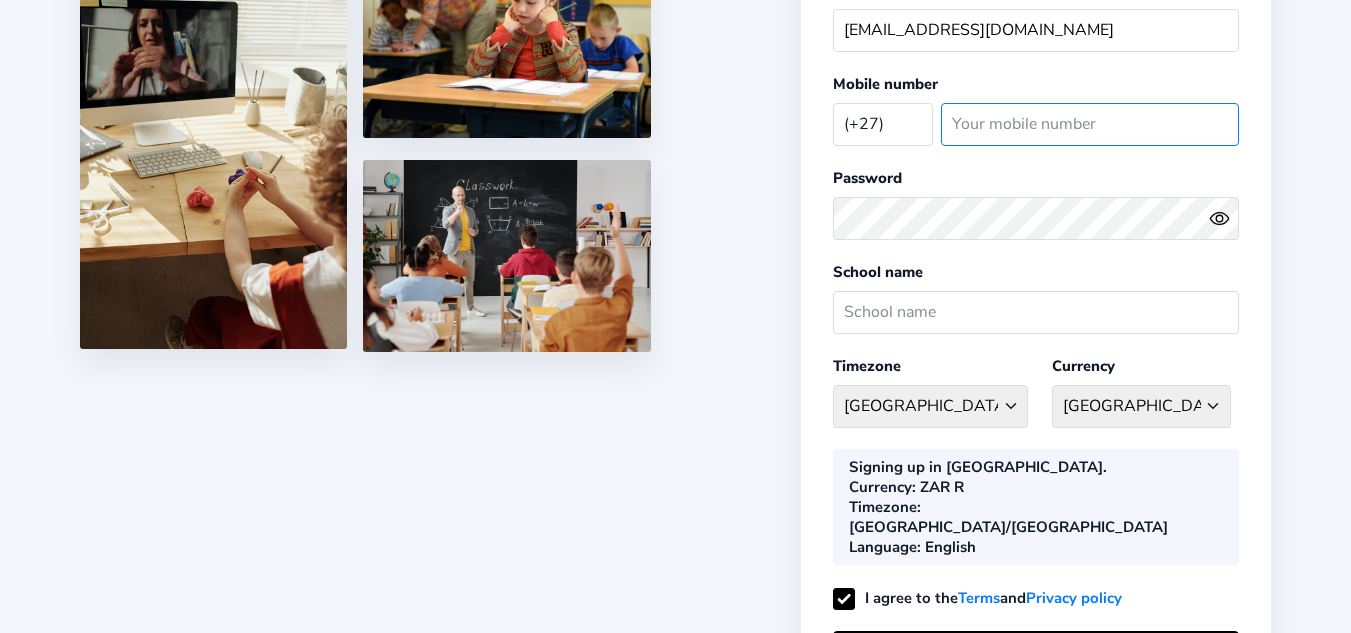 click 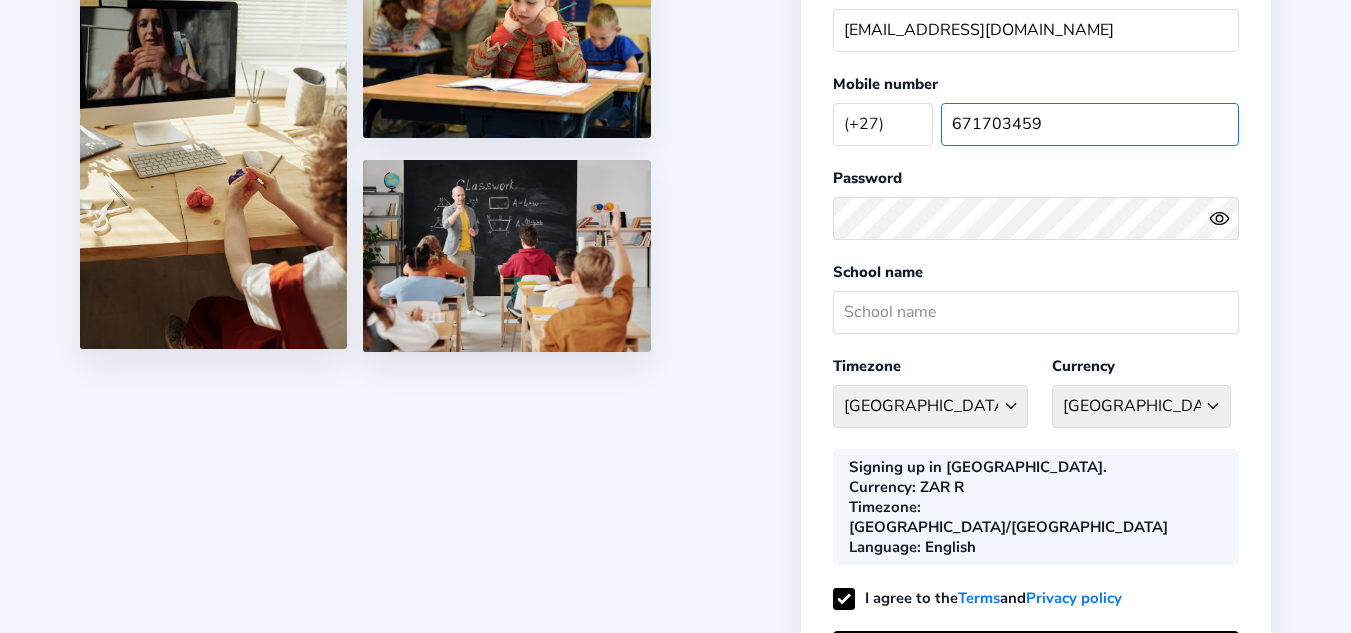 type on "671703459" 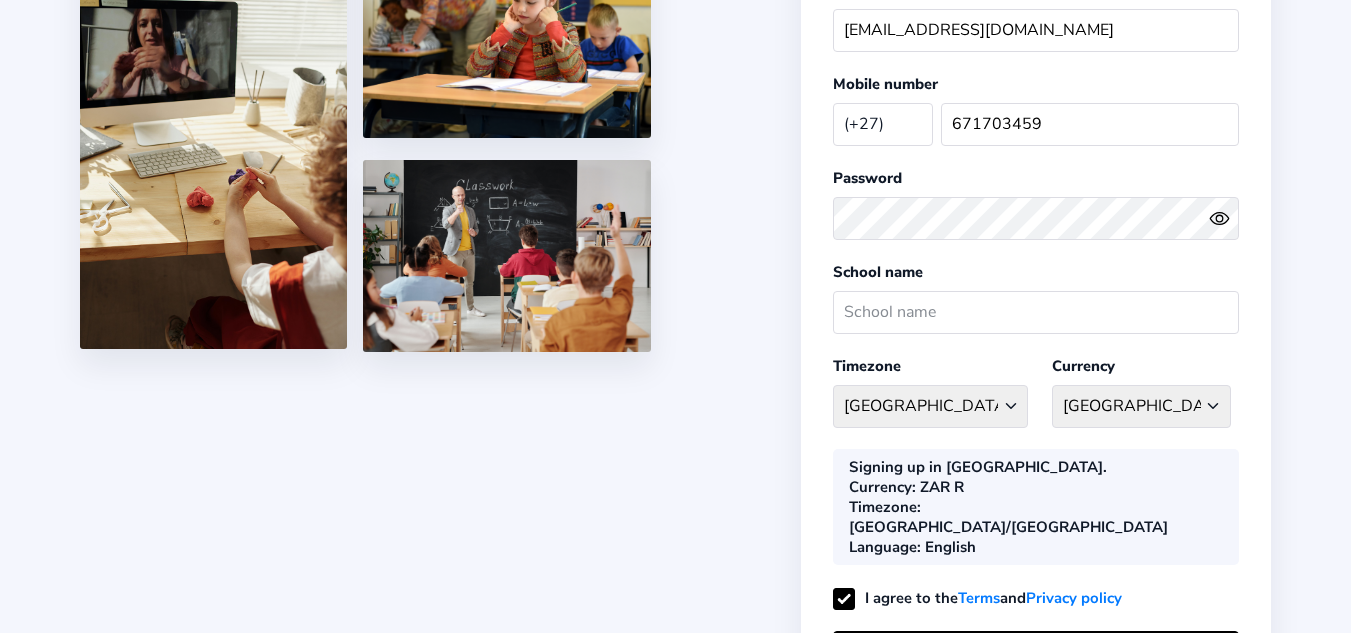 click 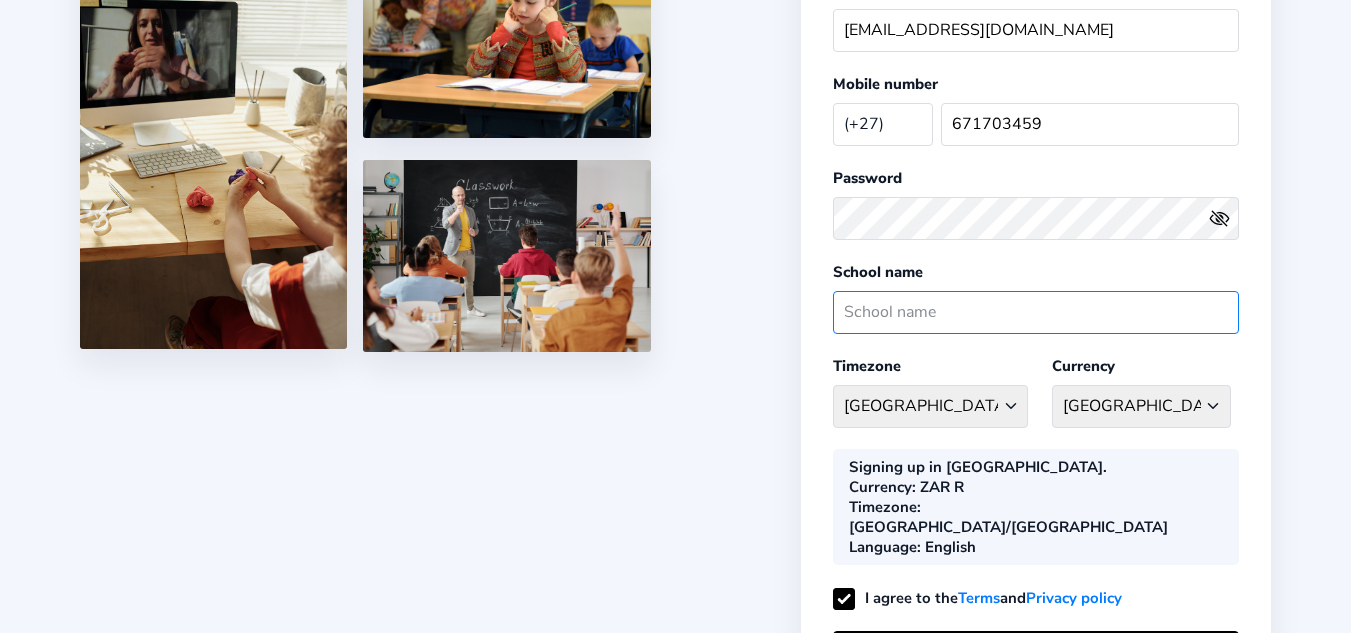 click 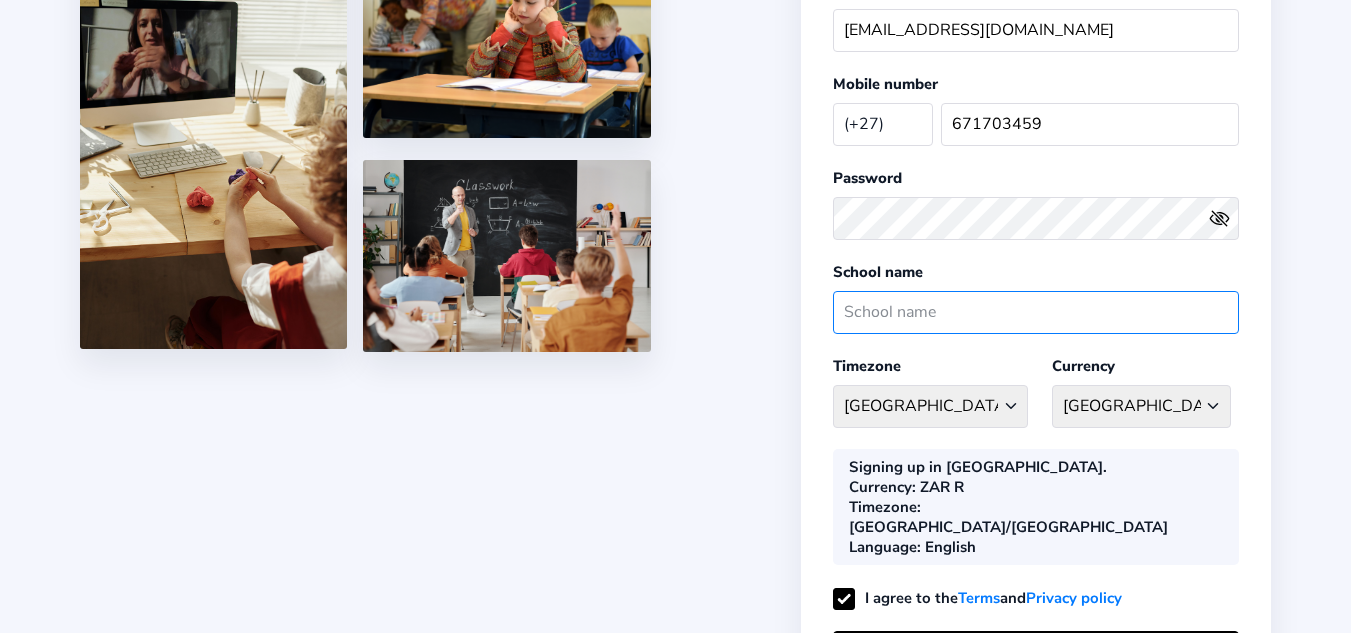 paste on "Emthonjeni Wokuphila Community Development Center" 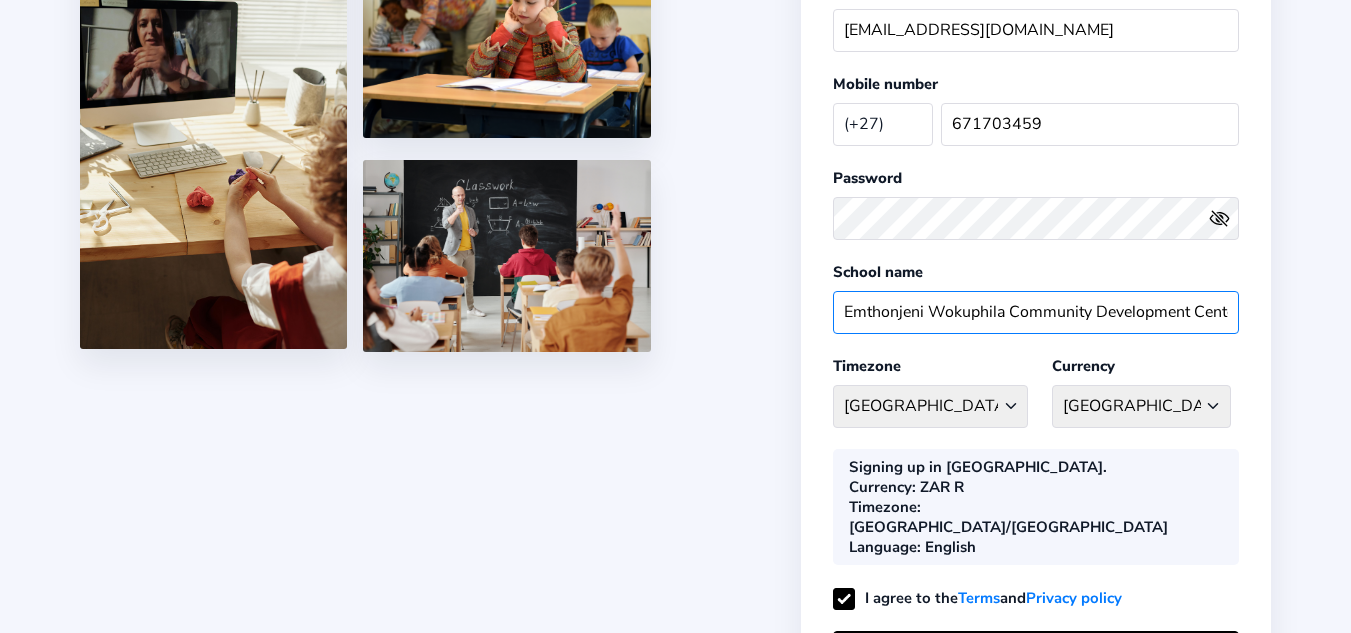 scroll, scrollTop: 0, scrollLeft: 14, axis: horizontal 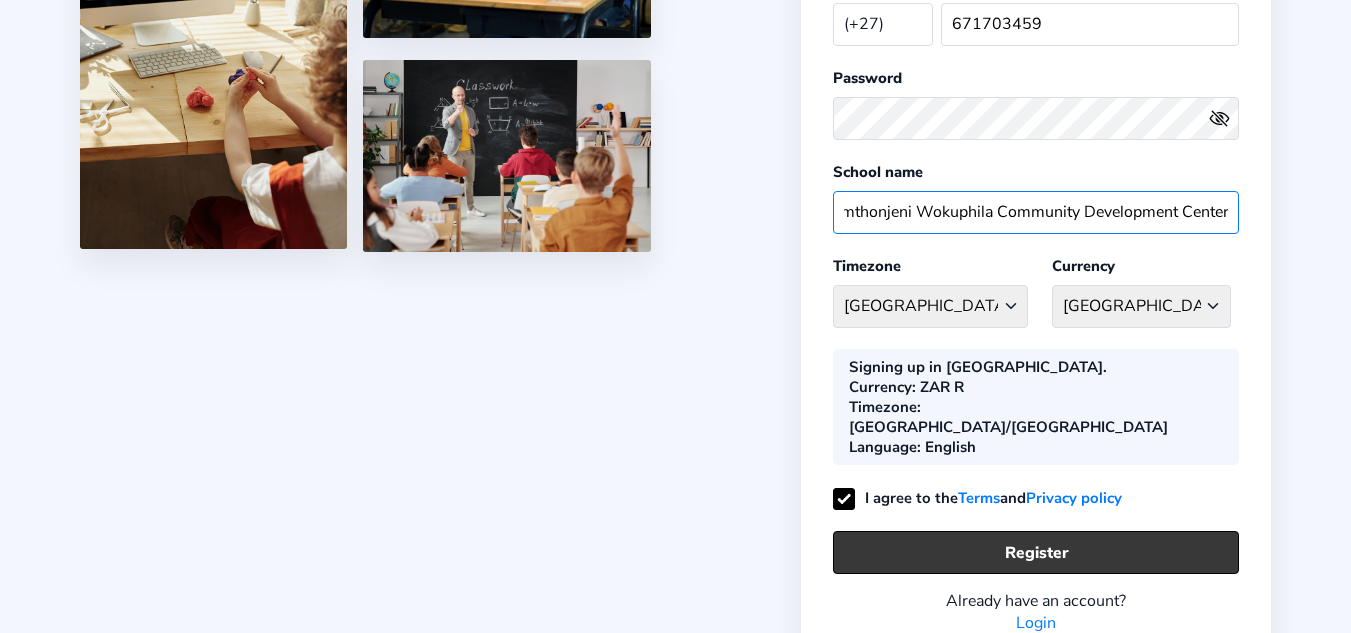 type on "Emthonjeni Wokuphila Community Development Center" 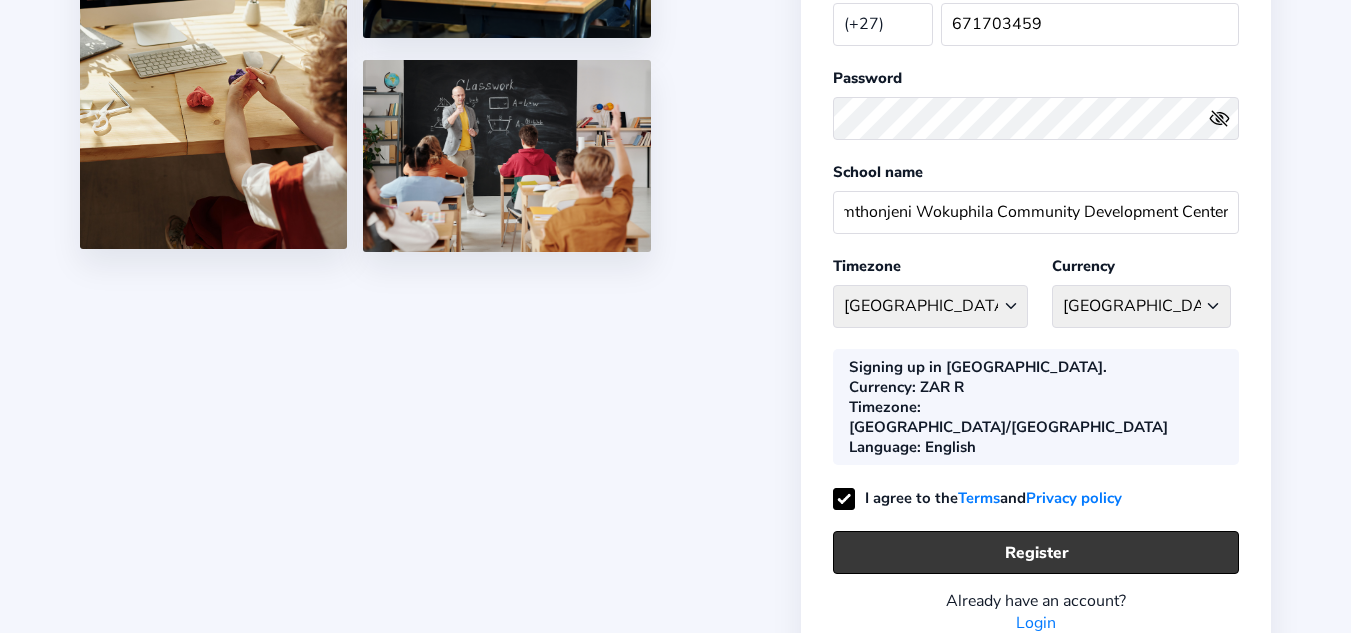 click on "Register" 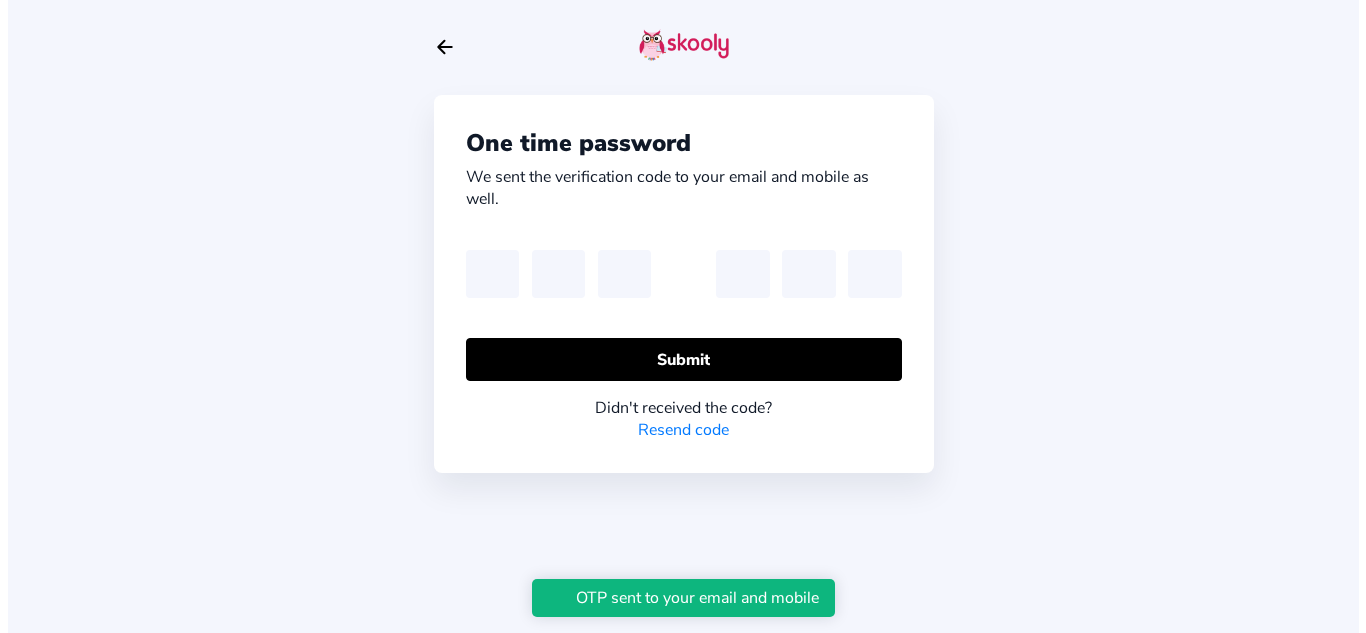 scroll, scrollTop: 0, scrollLeft: 0, axis: both 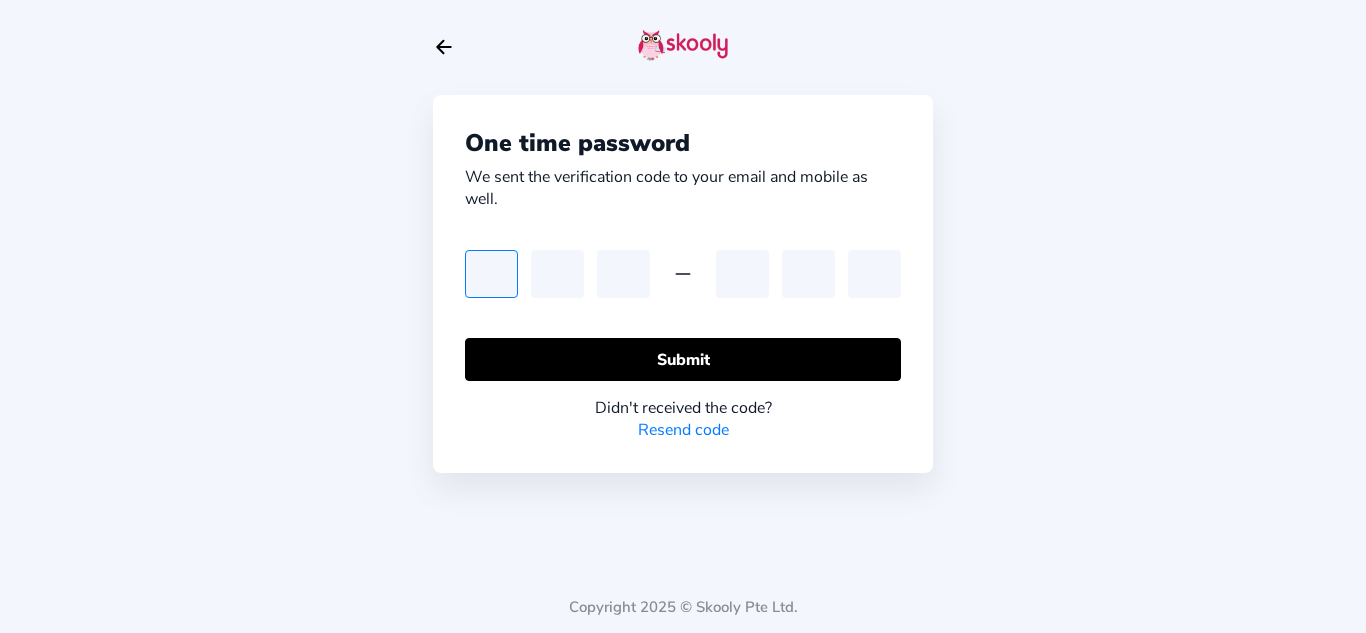 type on "5" 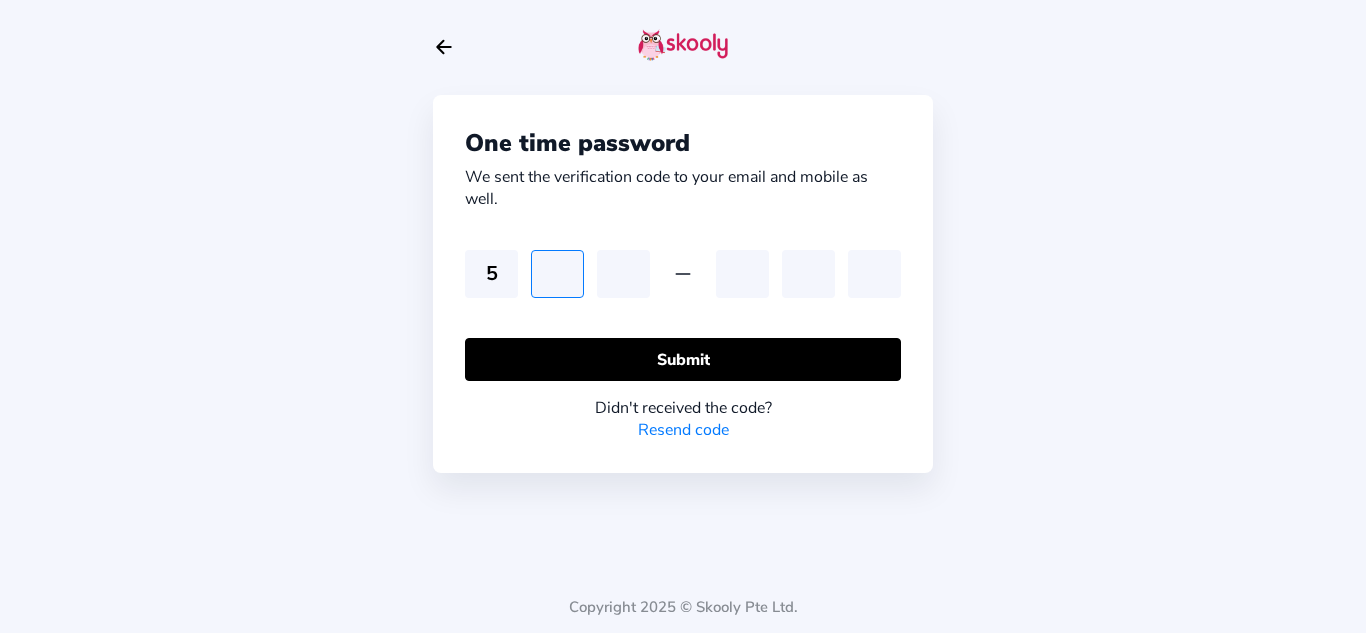 type on "8" 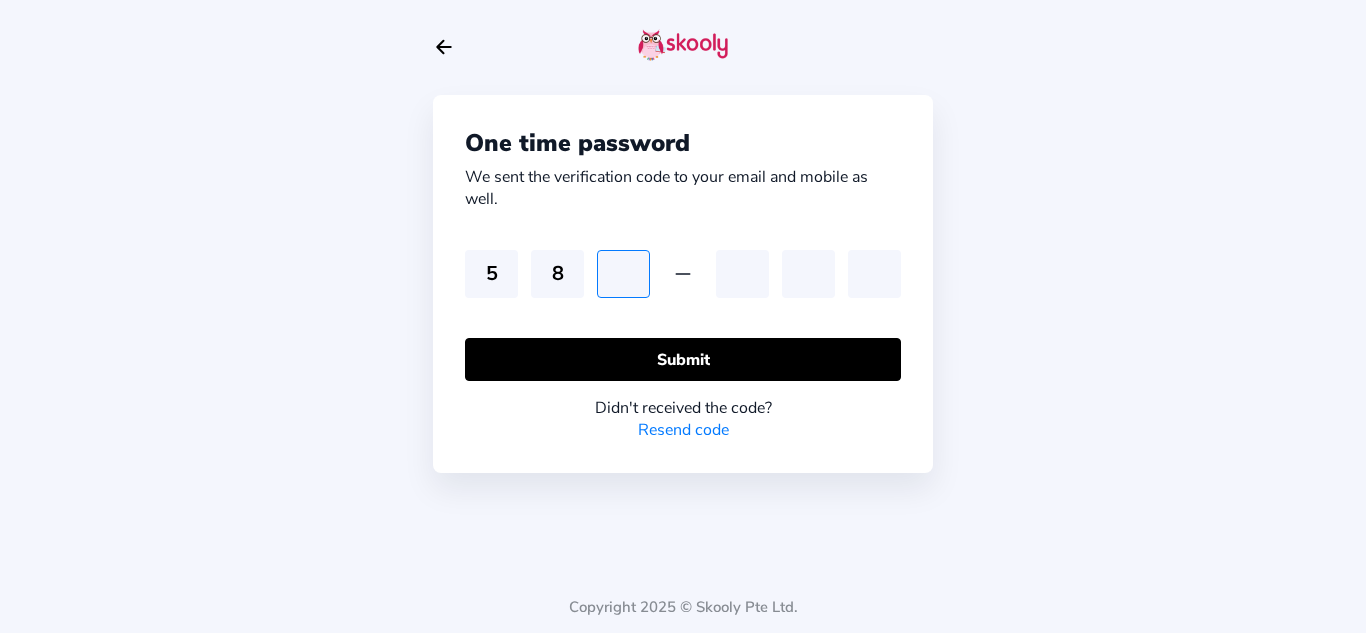 type on "0" 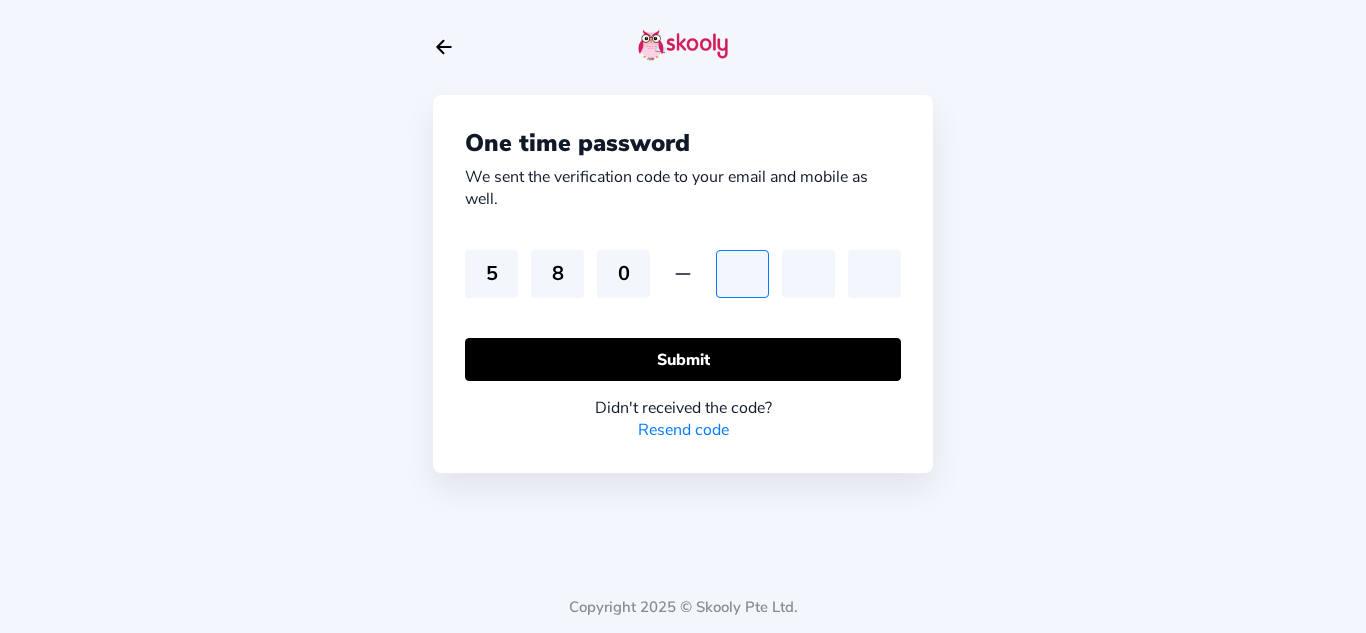 type on "0" 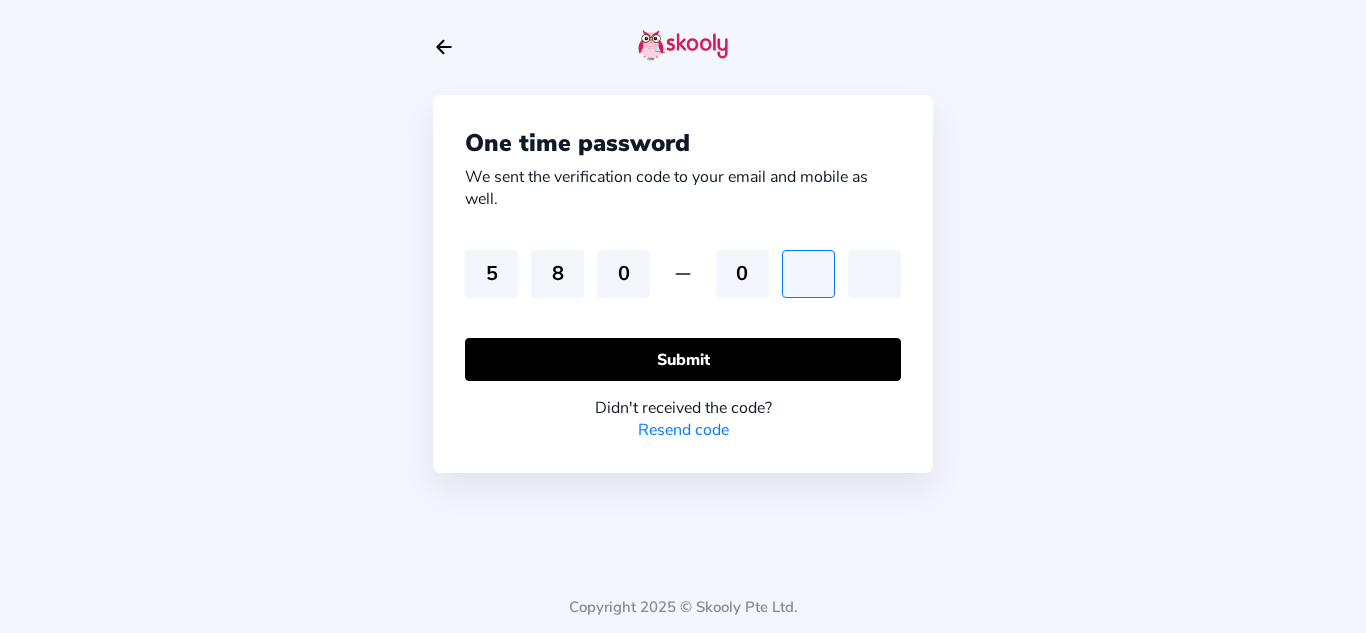 type on "0" 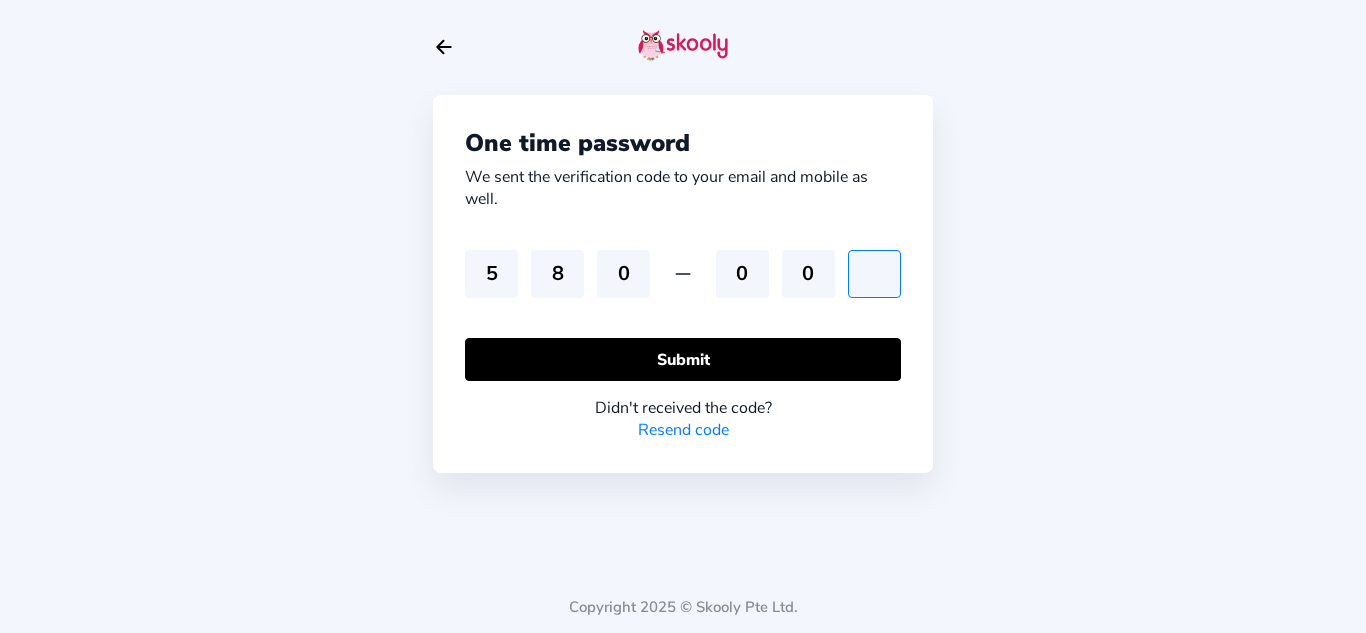 type on "7" 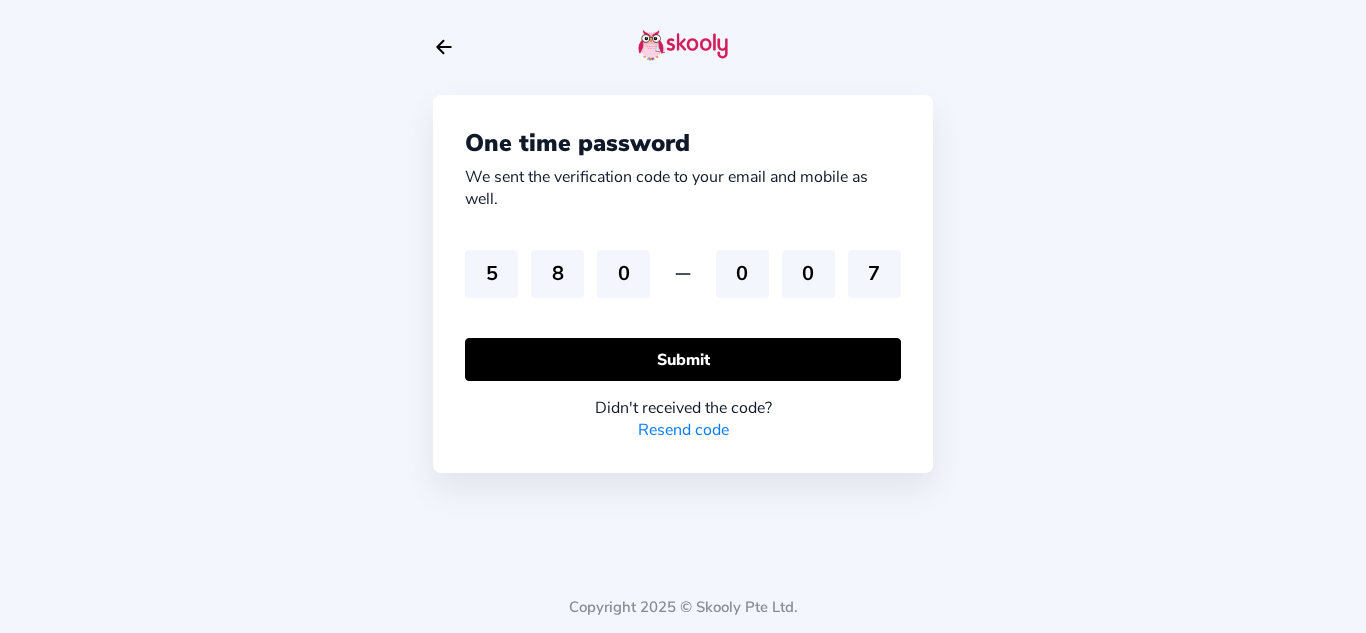 click on "One time password We sent the verification code to your email and mobile as well. 5 8 0 0 0 7  Submit  Didn't received the code? Resend code Copyright 2025 © Skooly Pte Ltd." 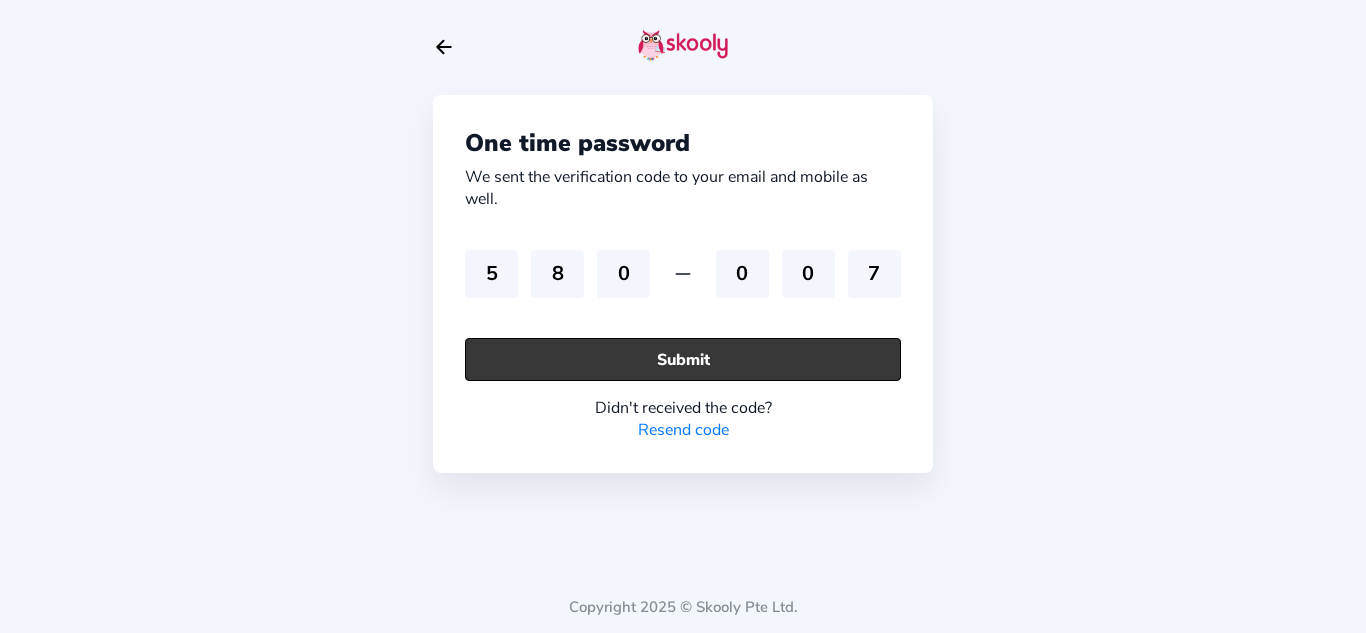 click on "Submit" 